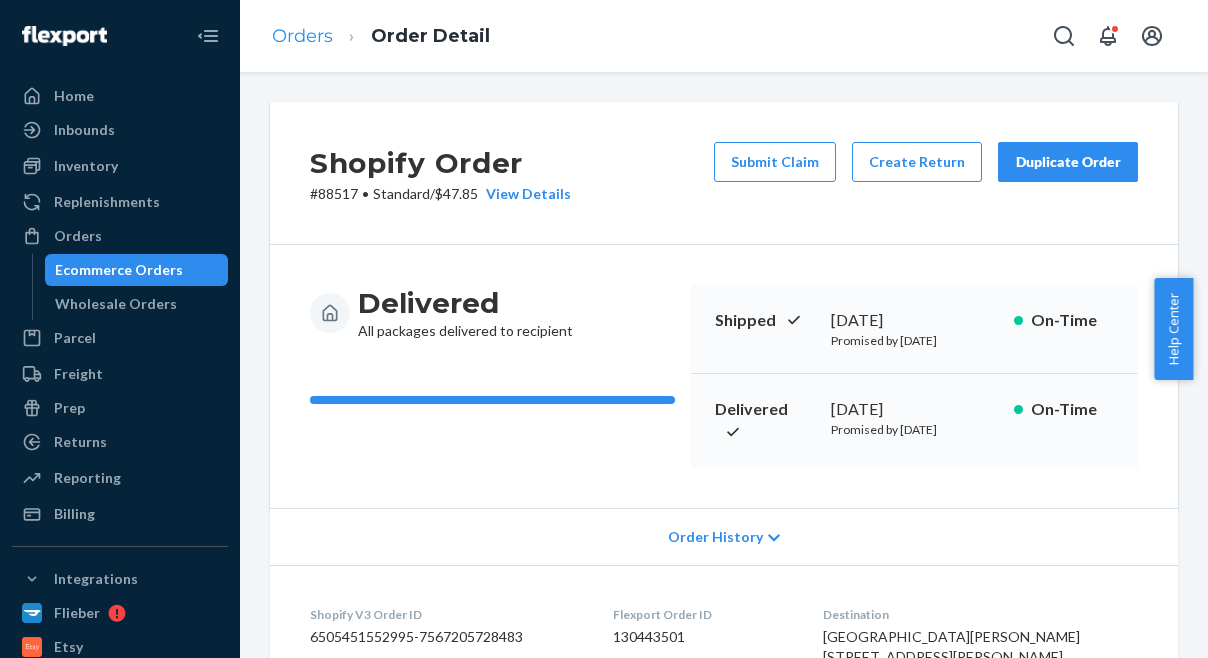 scroll, scrollTop: 0, scrollLeft: 0, axis: both 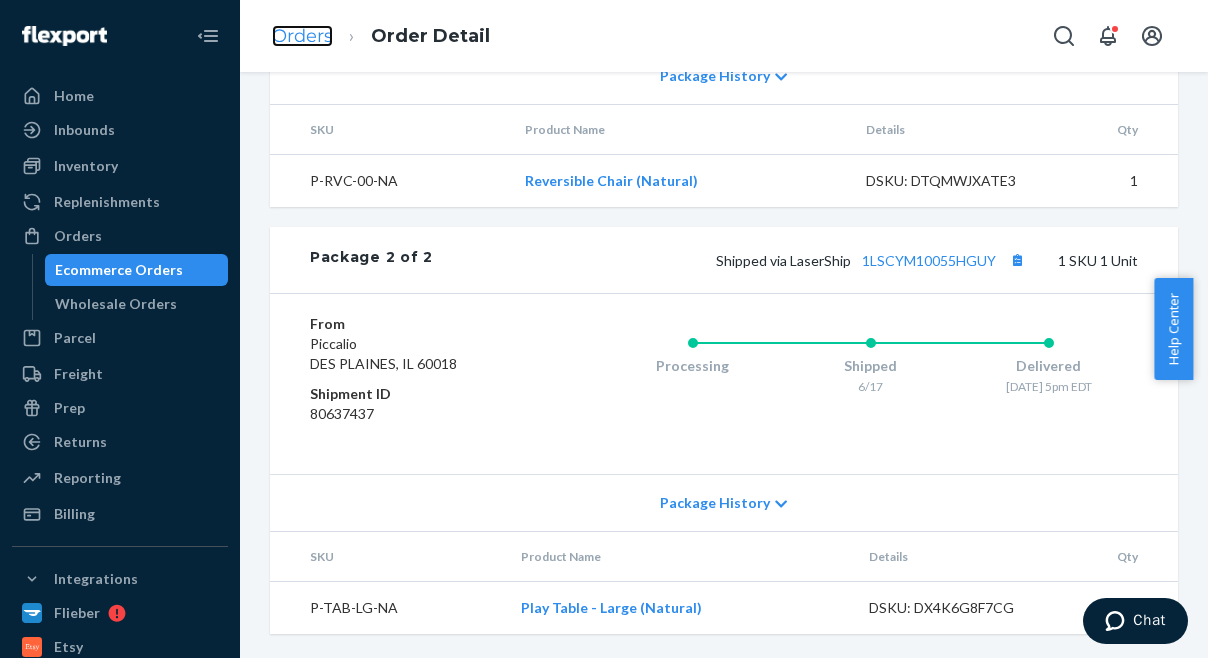 click on "Orders" at bounding box center [302, 36] 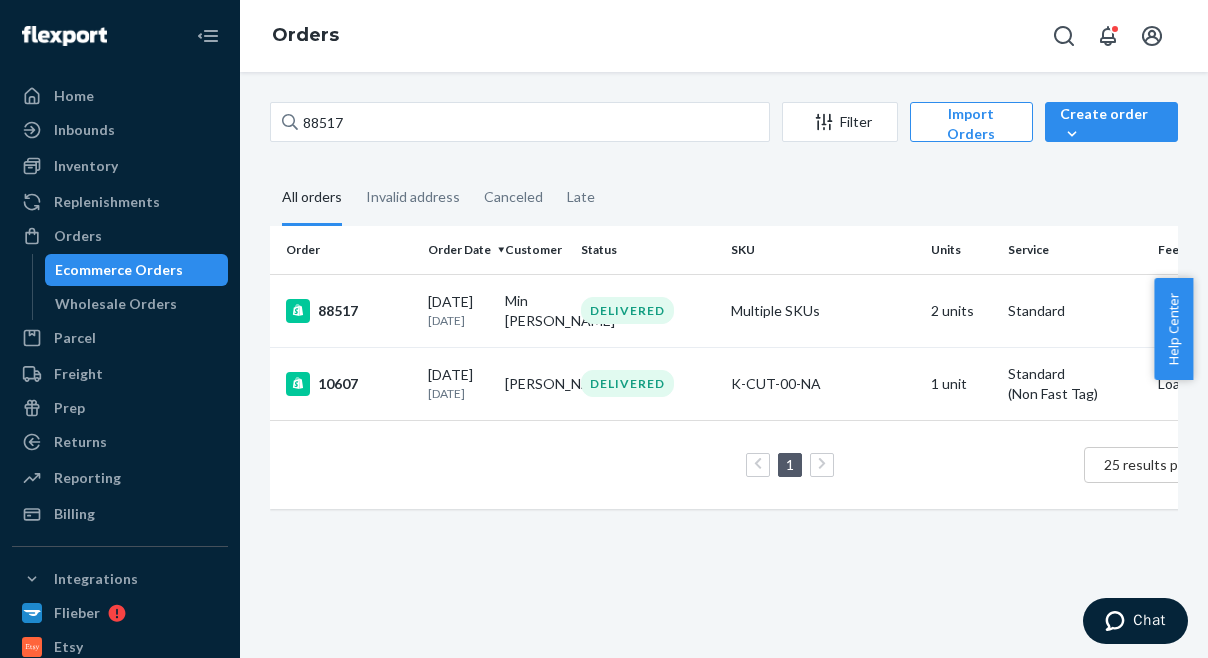 scroll, scrollTop: 0, scrollLeft: 0, axis: both 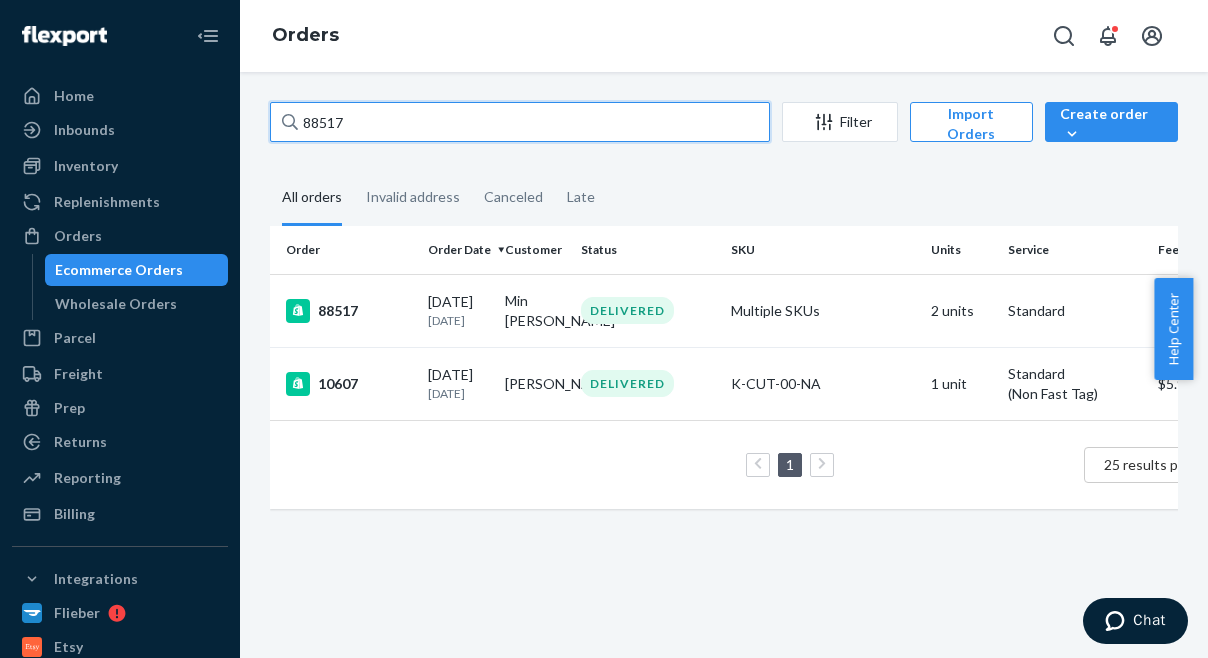 drag, startPoint x: 352, startPoint y: 121, endPoint x: 267, endPoint y: 98, distance: 88.0568 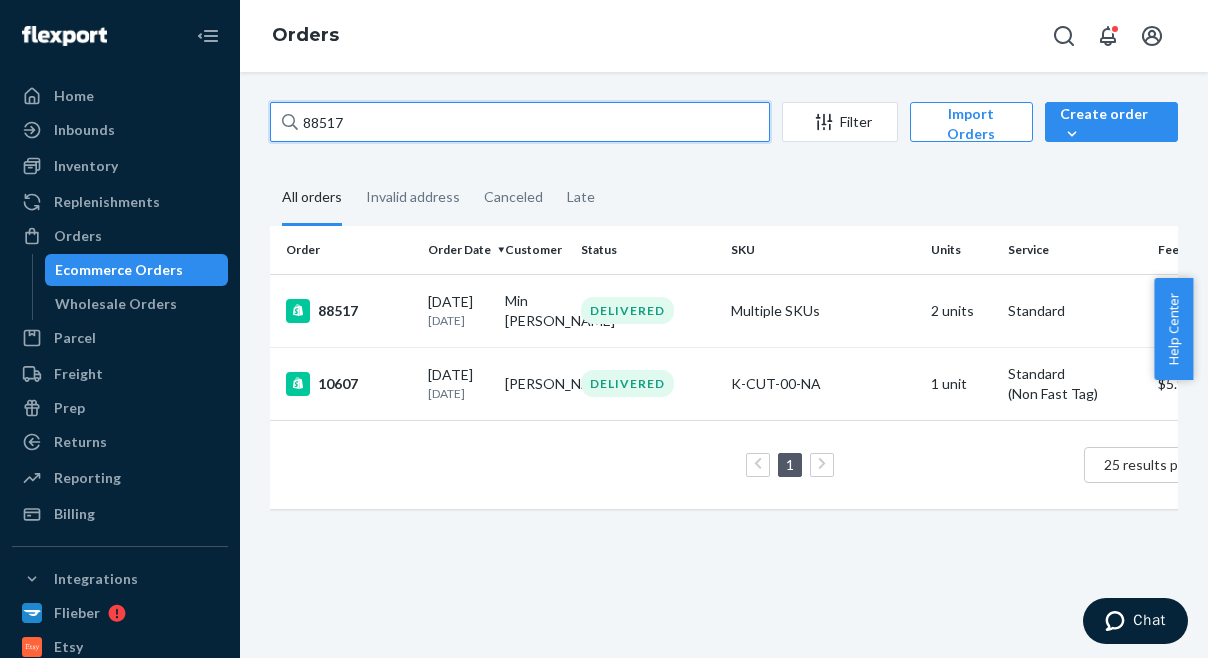 click on "88517 Filter Import Orders Create order Ecommerce order Removal order All orders Invalid address Canceled Late Order Order Date Customer Status SKU Units Service Fee 88517 06/16/2025 24 days ago Min Kyung Park DELIVERED Multiple SKUs 2 units Standard $47.85 10607 02/05/2023 29 months ago Rachel A. Shands DELIVERED K-CUT-00-NA 1 unit Standard (Non Fast Tag) $5.94 1 25 results per page" at bounding box center (724, 365) 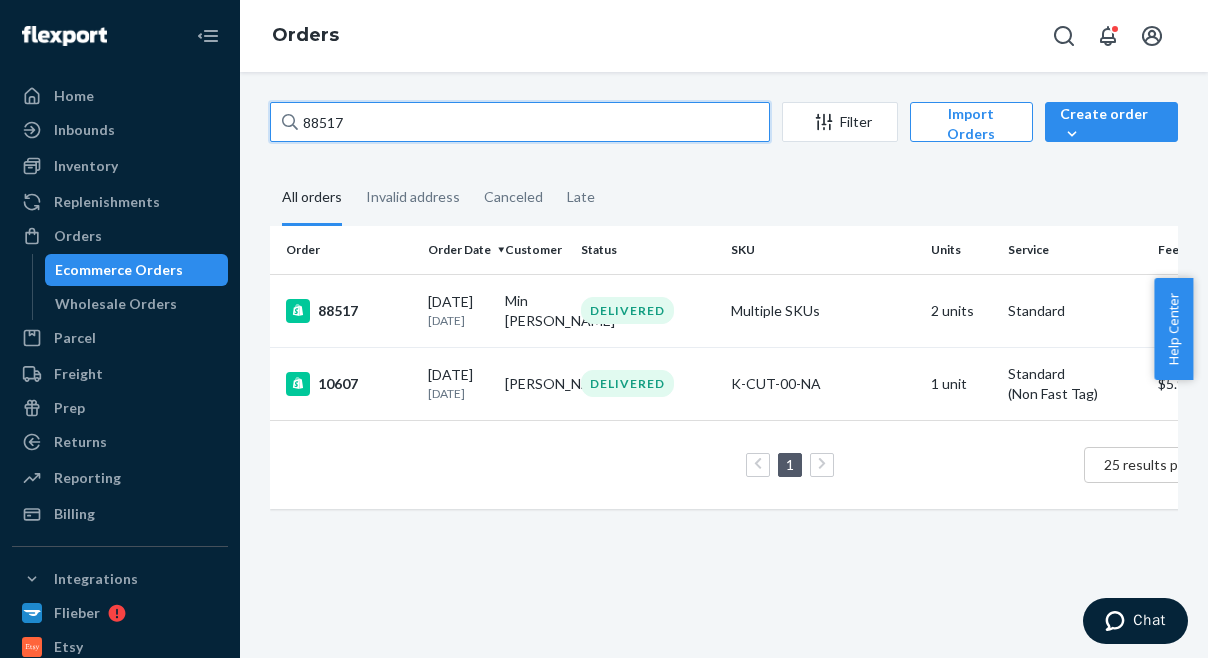 paste on "91546" 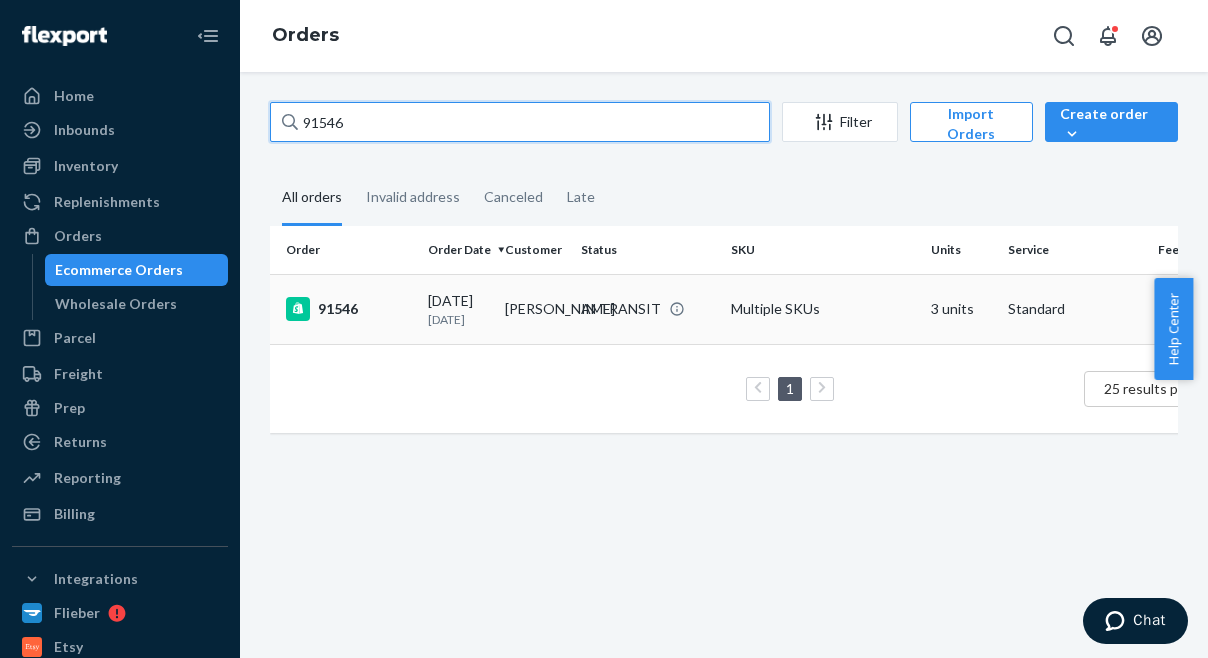 type on "91546" 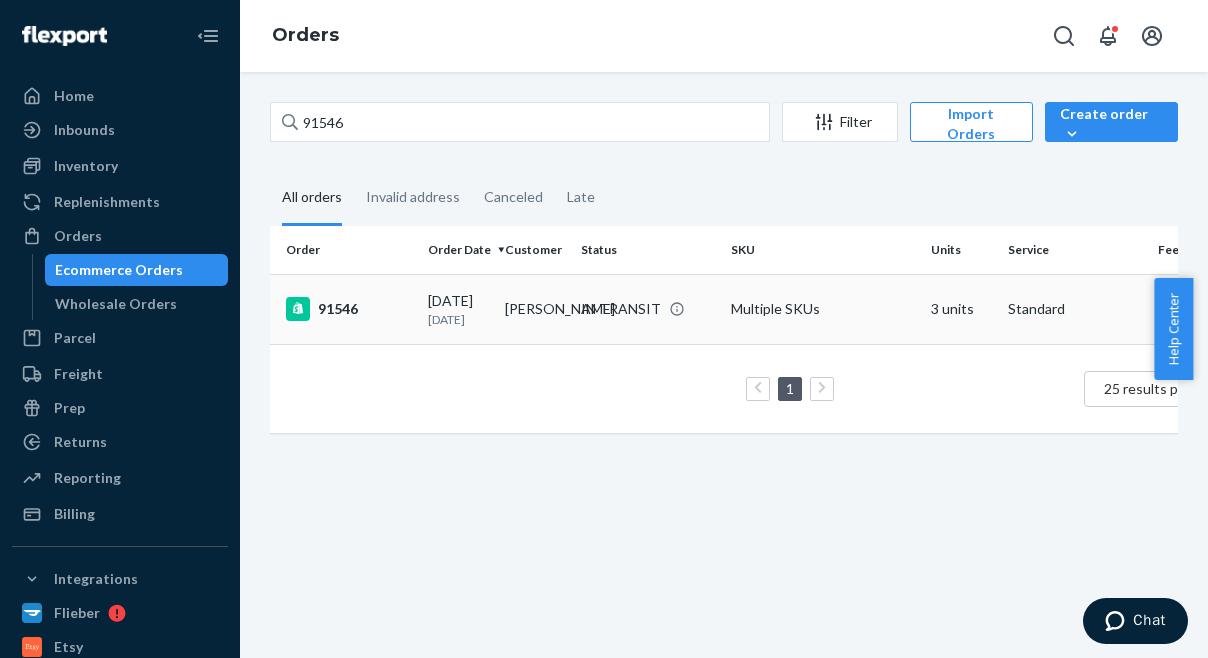 click on "91546" at bounding box center (349, 309) 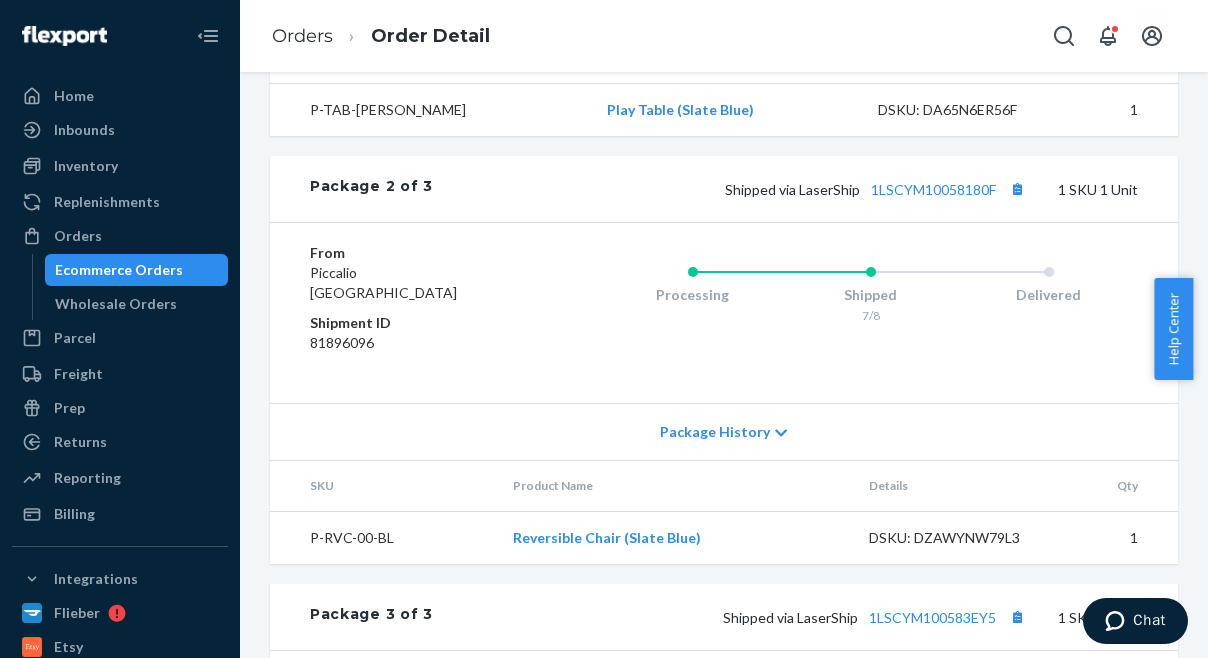 scroll, scrollTop: 1252, scrollLeft: 0, axis: vertical 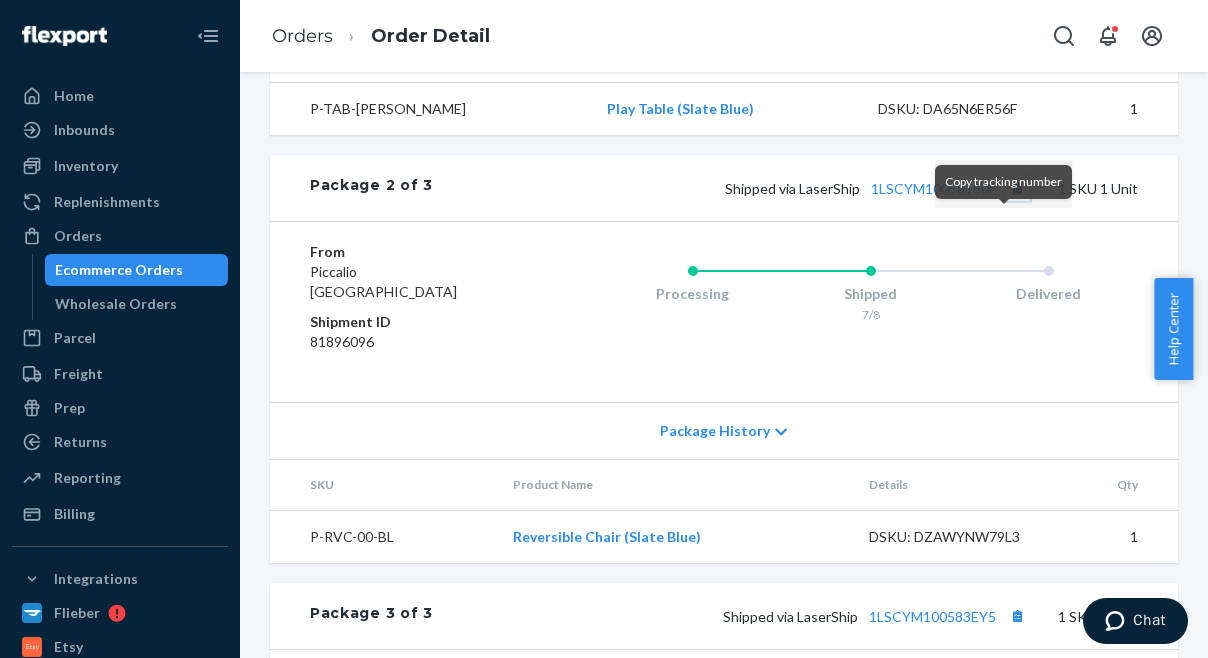 click at bounding box center [1017, 188] 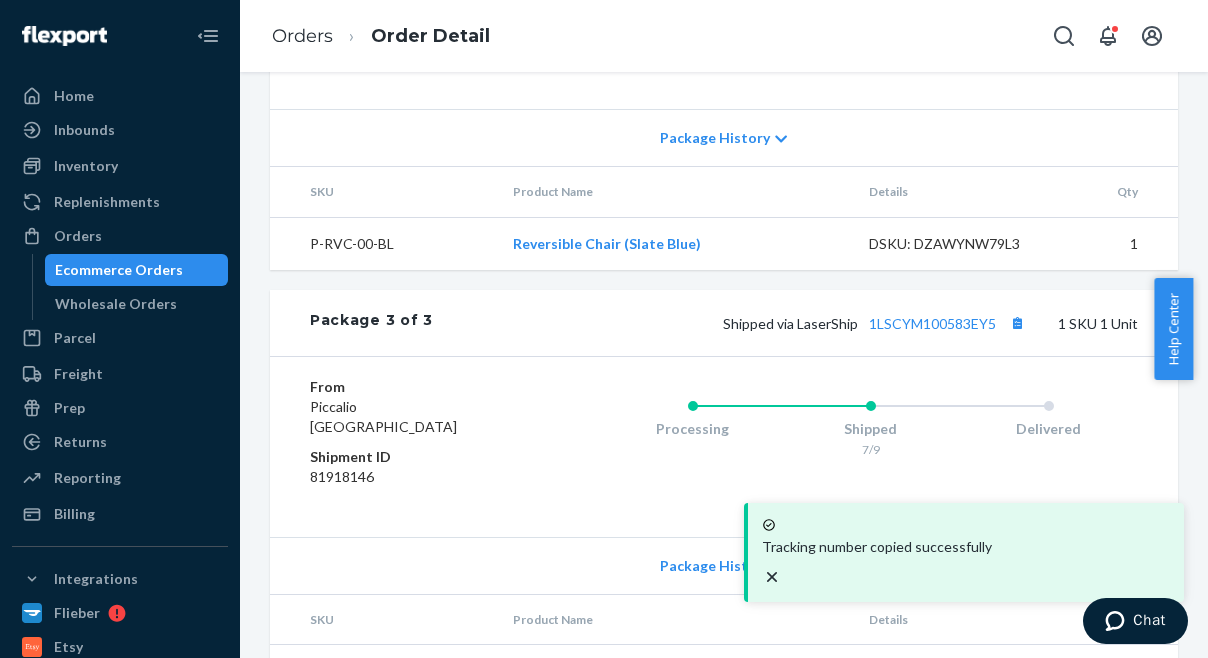 scroll, scrollTop: 1546, scrollLeft: 0, axis: vertical 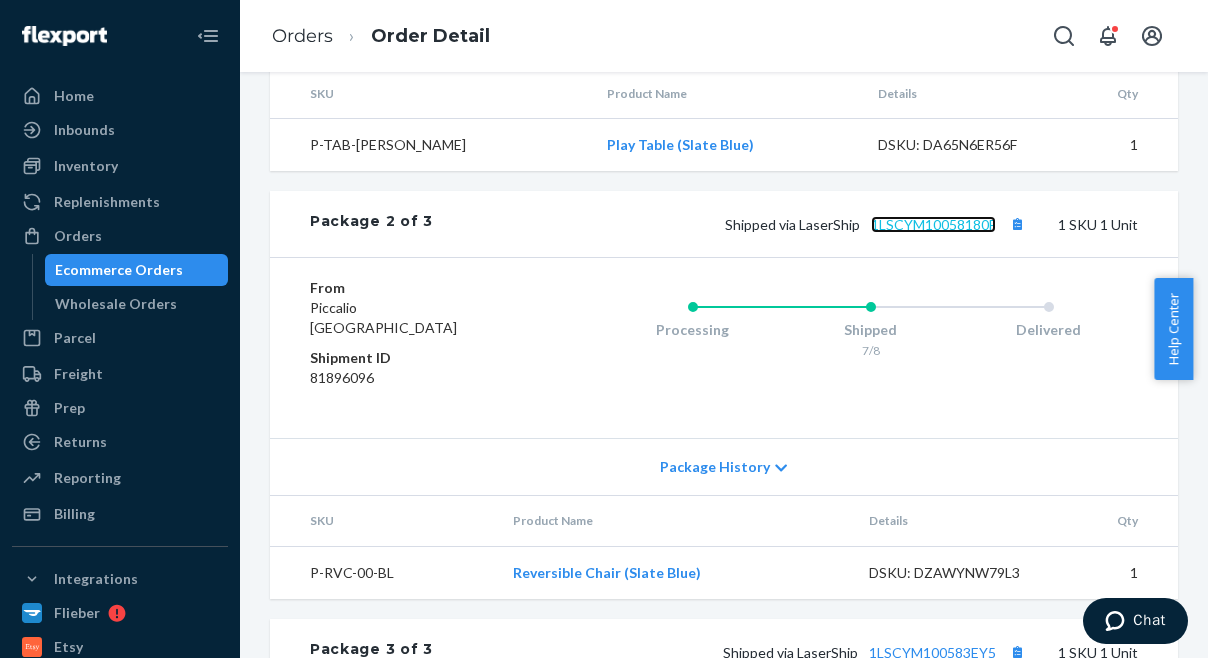 click on "1LSCYM10058180F" at bounding box center (933, 224) 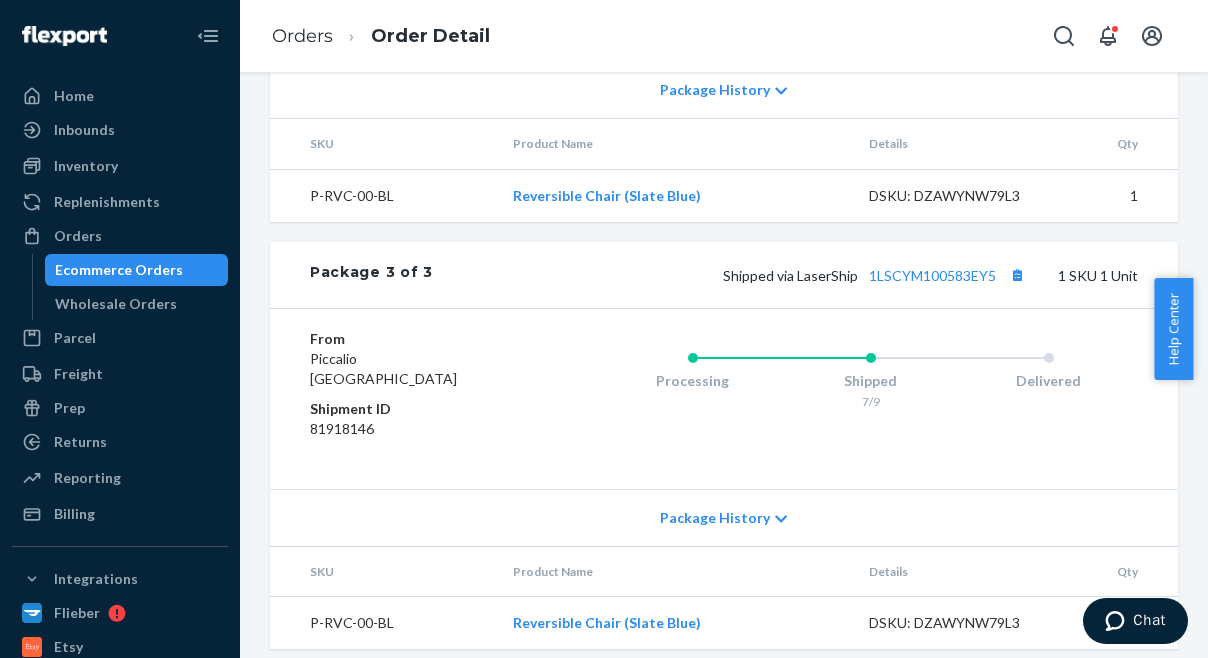 scroll, scrollTop: 1594, scrollLeft: 0, axis: vertical 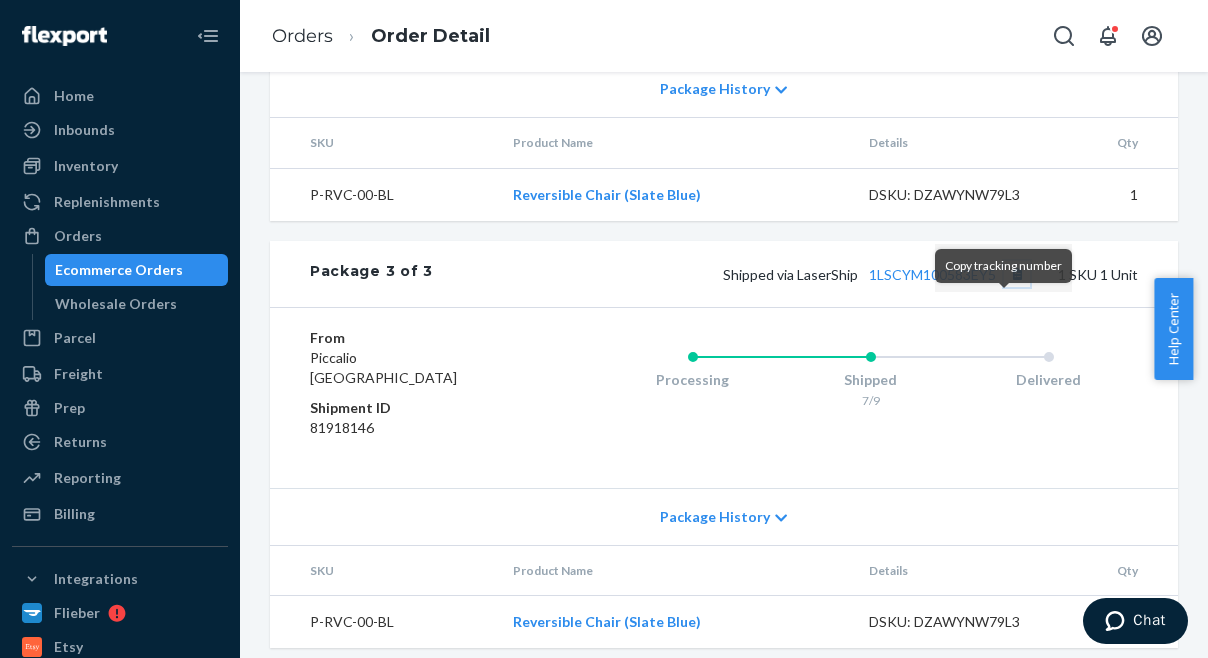 click at bounding box center [1017, 274] 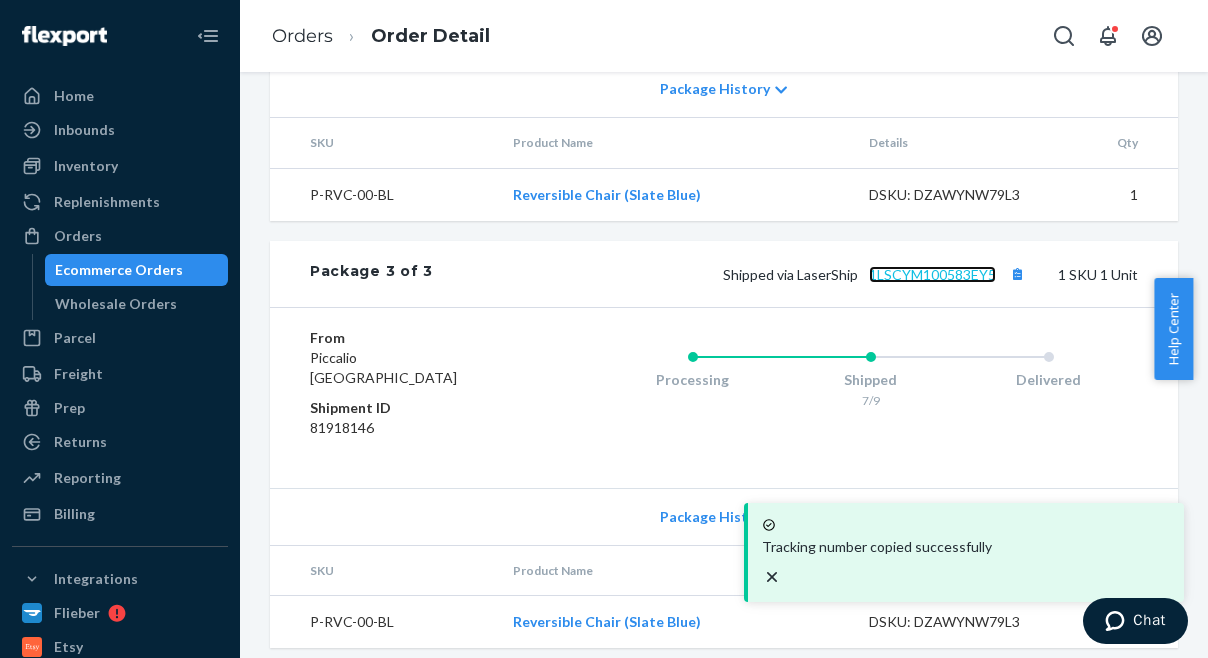 click on "1LSCYM100583EY5" at bounding box center (932, 274) 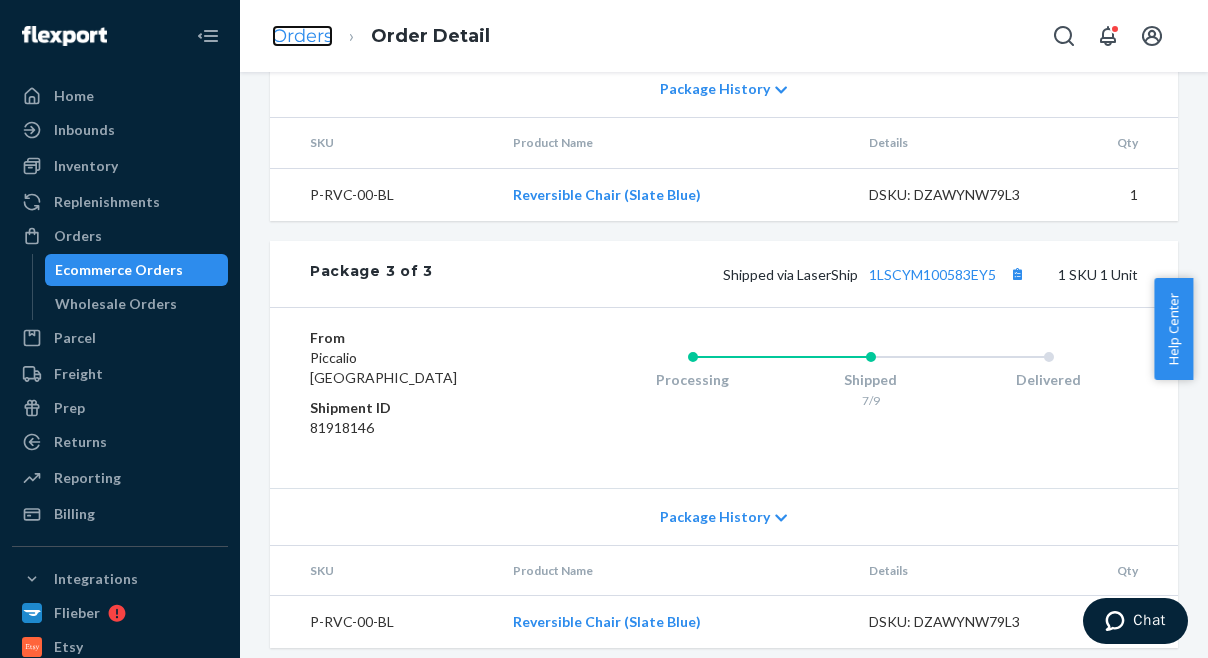 click on "Orders" at bounding box center [302, 36] 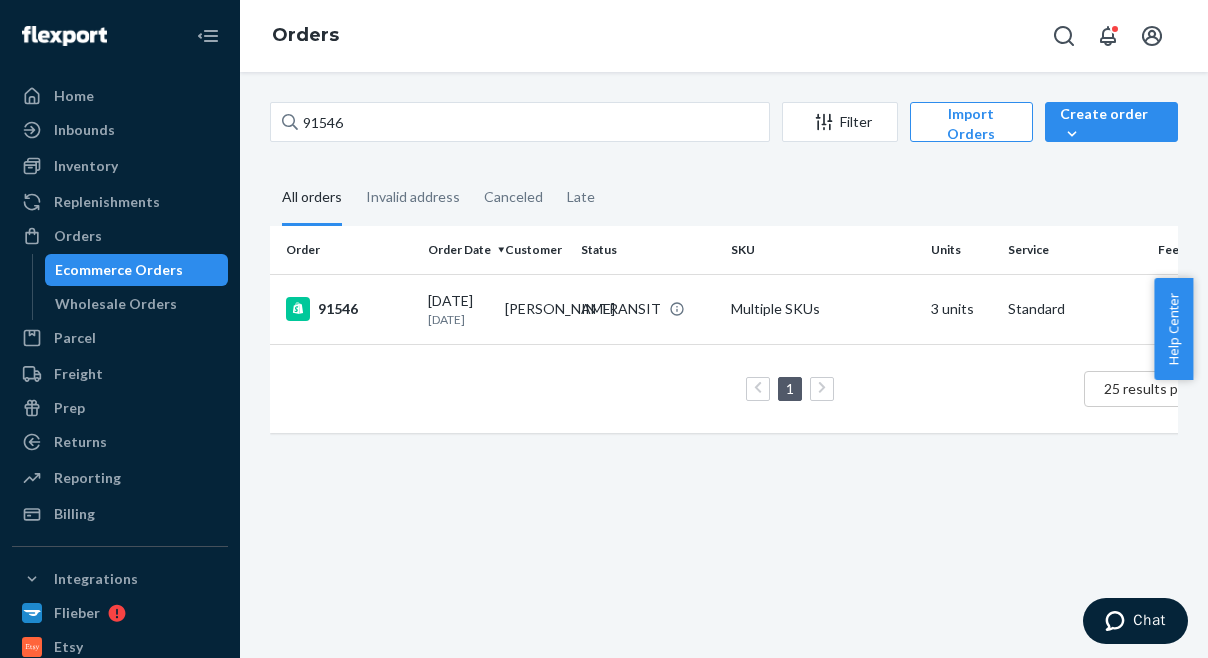 scroll, scrollTop: 0, scrollLeft: 0, axis: both 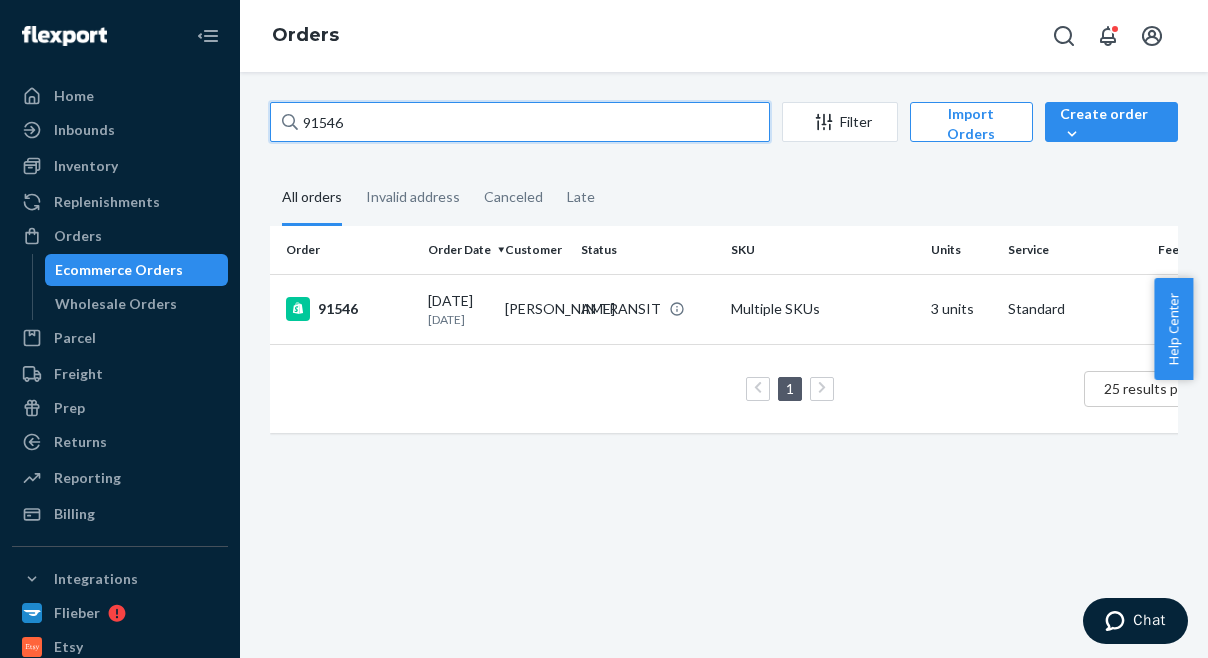 drag, startPoint x: 386, startPoint y: 116, endPoint x: 269, endPoint y: 113, distance: 117.03845 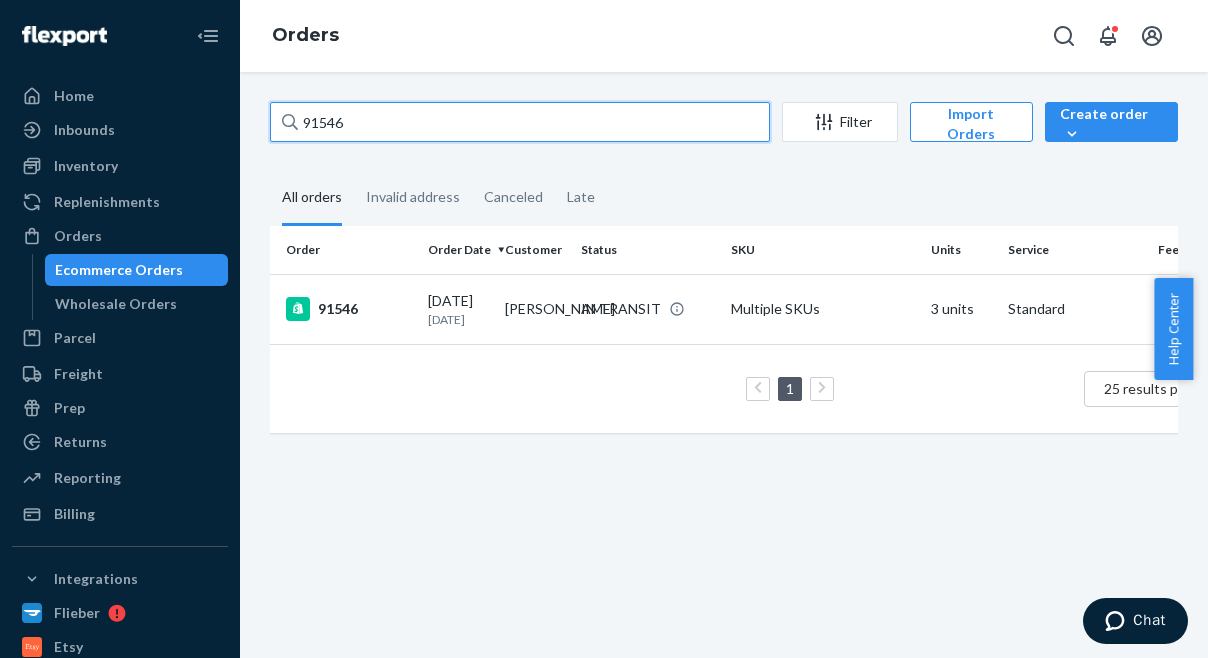 click on "91546 Filter Import Orders Create order Ecommerce order Removal order All orders Invalid address Canceled Late Order Order Date Customer Status SKU Units Service Fee 91546 07/08/2025 2 days ago Julia Roberts IN TRANSIT Multiple SKUs 3 units Standard $35.66 1 25 results per page" at bounding box center [724, 277] 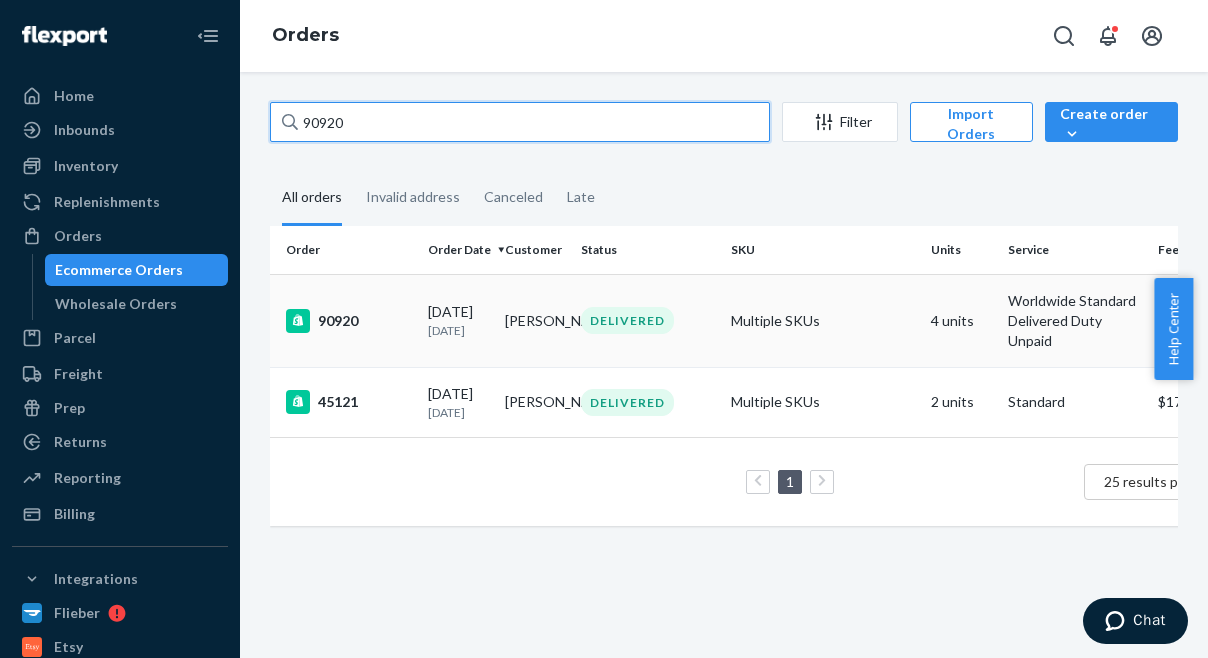 type on "90920" 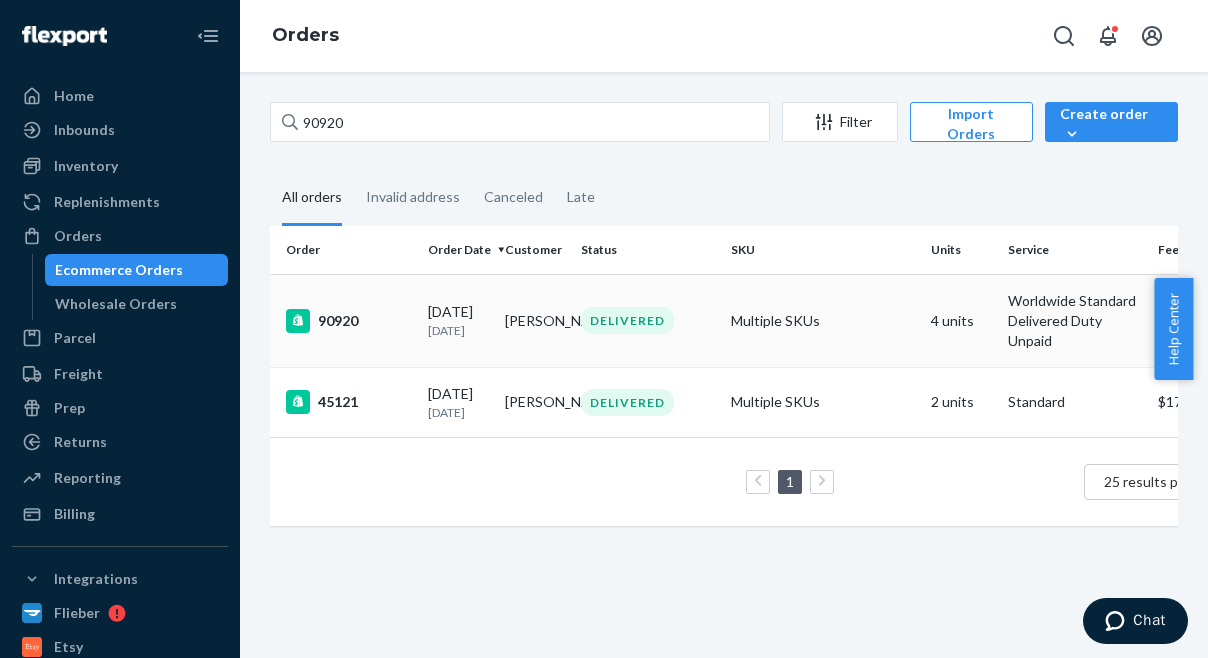 click on "90920" at bounding box center (349, 321) 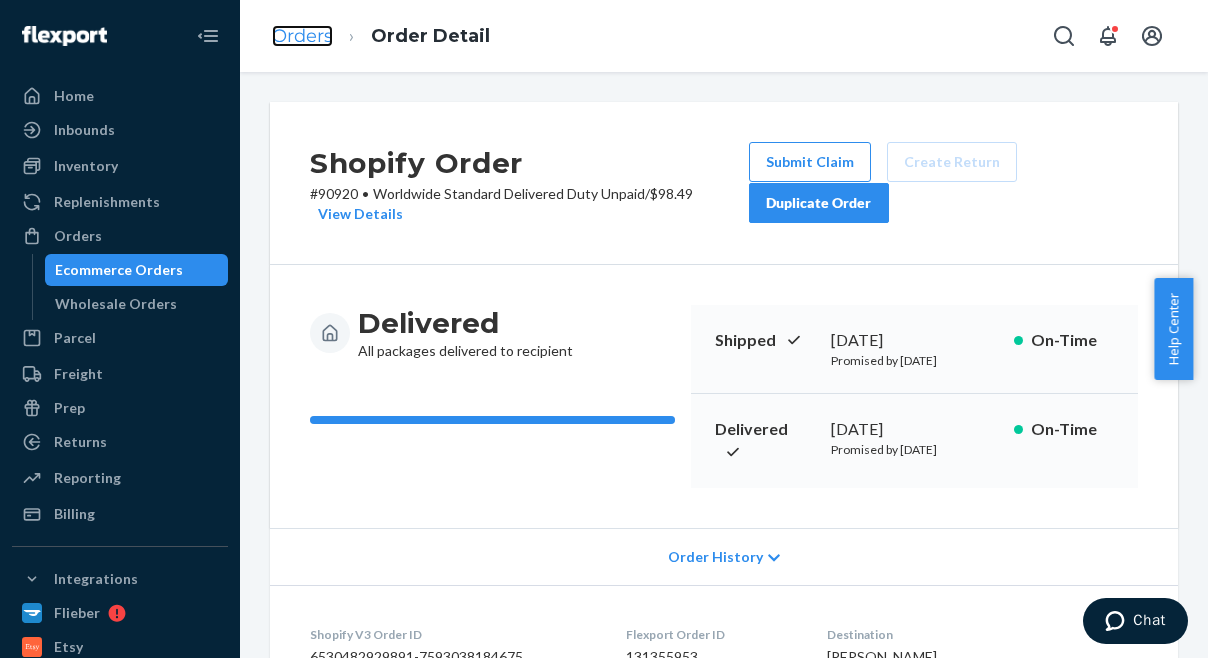 click on "Orders" at bounding box center [302, 36] 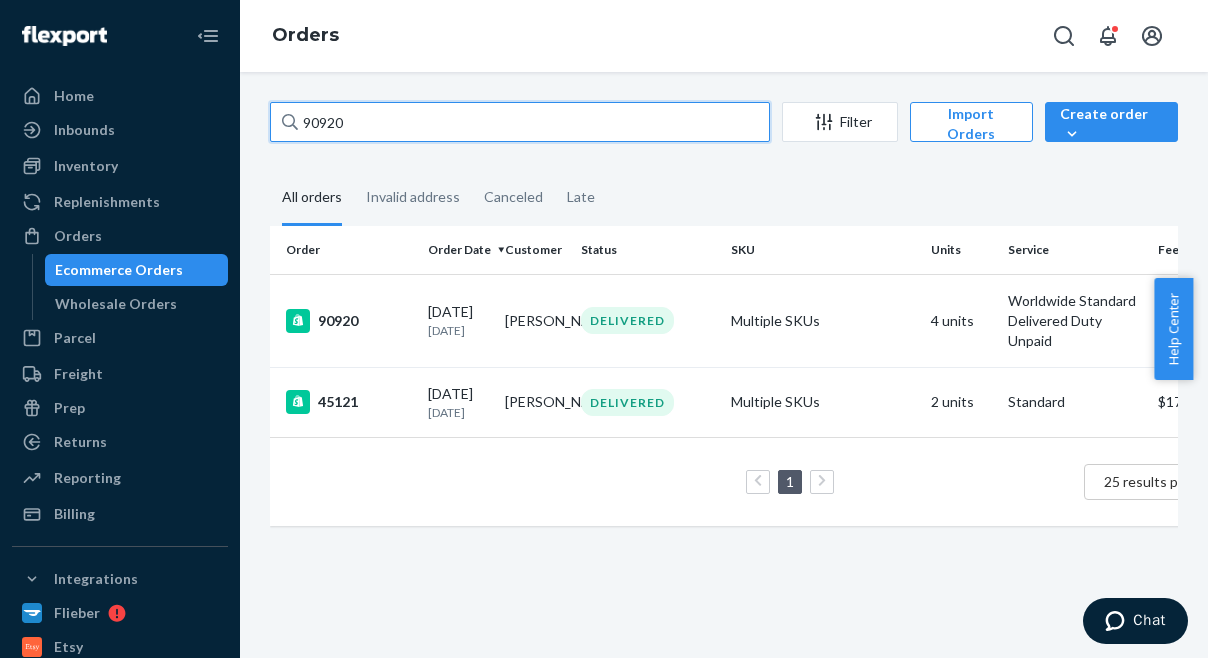 drag, startPoint x: 365, startPoint y: 122, endPoint x: 262, endPoint y: 112, distance: 103.4843 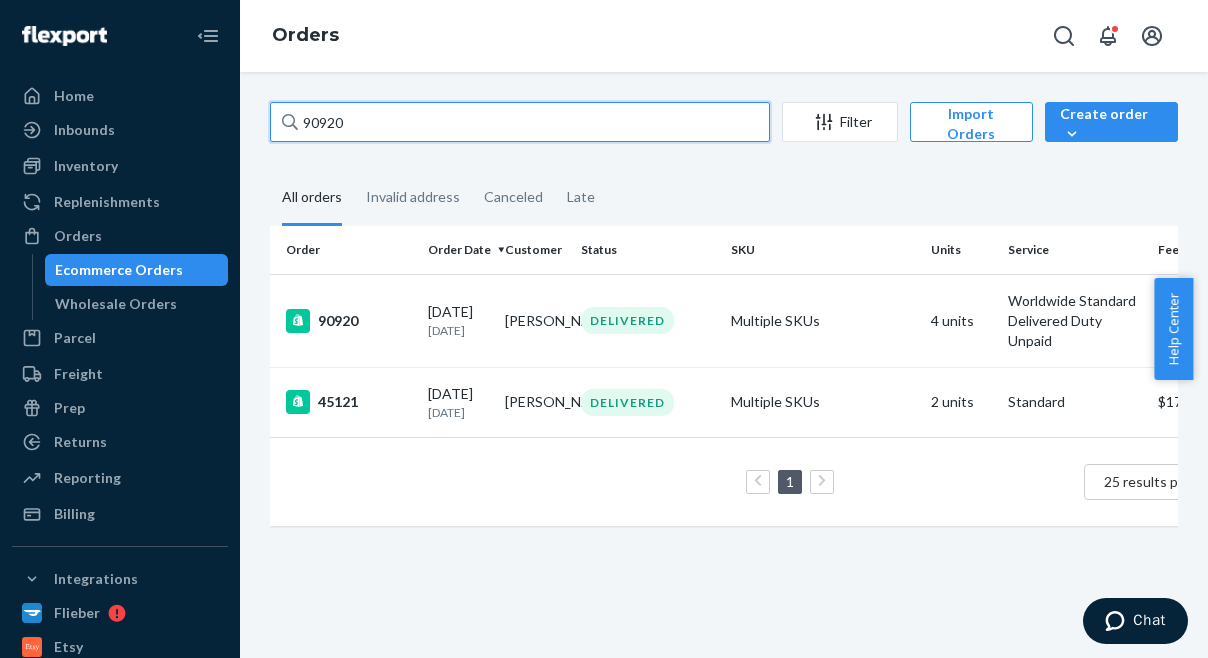 click on "90920 Filter Import Orders Create order Ecommerce order Removal order All orders Invalid address Canceled Late Order Order Date Customer Status SKU Units Service Fee 90920 07/01/2025 9 days ago Bailey Doucette DELIVERED Multiple SKUs 4 units Worldwide Standard Delivered Duty Unpaid $98.49 45121 05/30/2024 13 months ago Sasha Pesavento DELIVERED Multiple SKUs 2 units Standard $17.40 1 25 results per page" at bounding box center (724, 324) 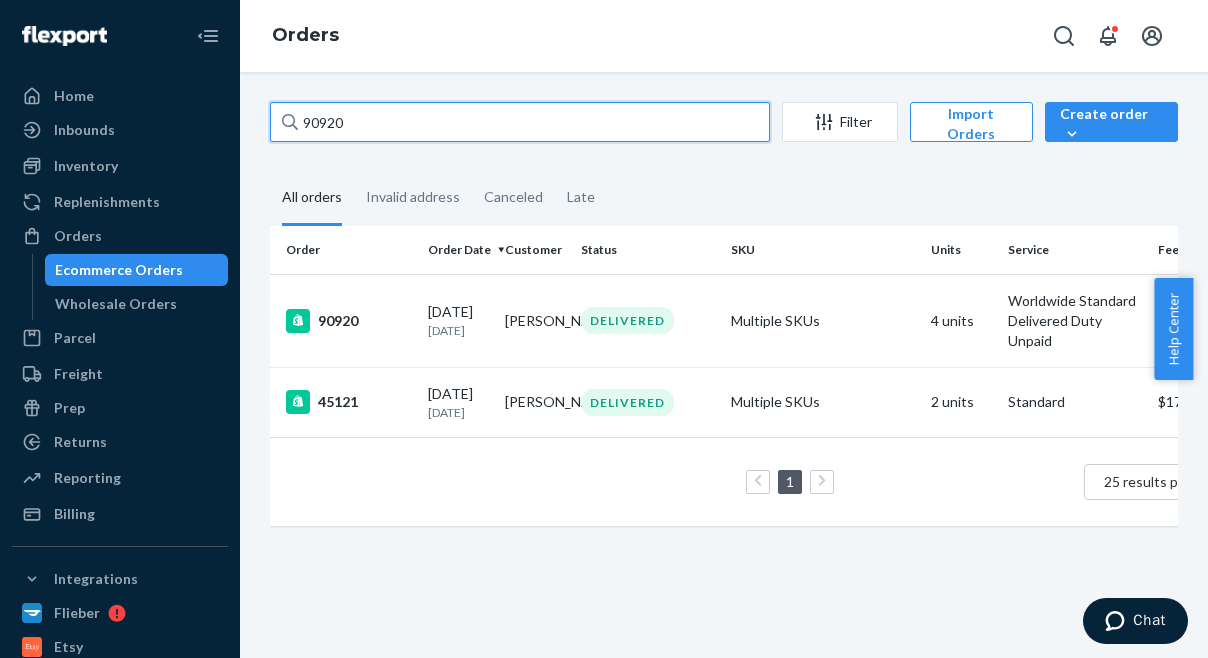 paste on "705" 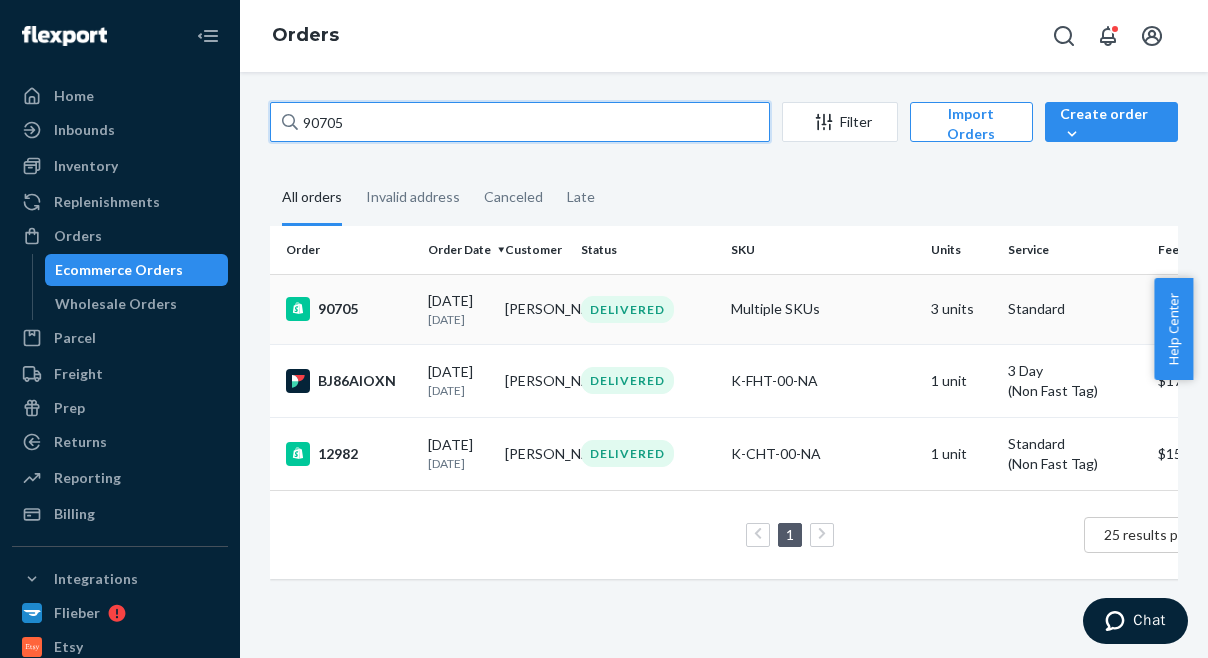 type on "90705" 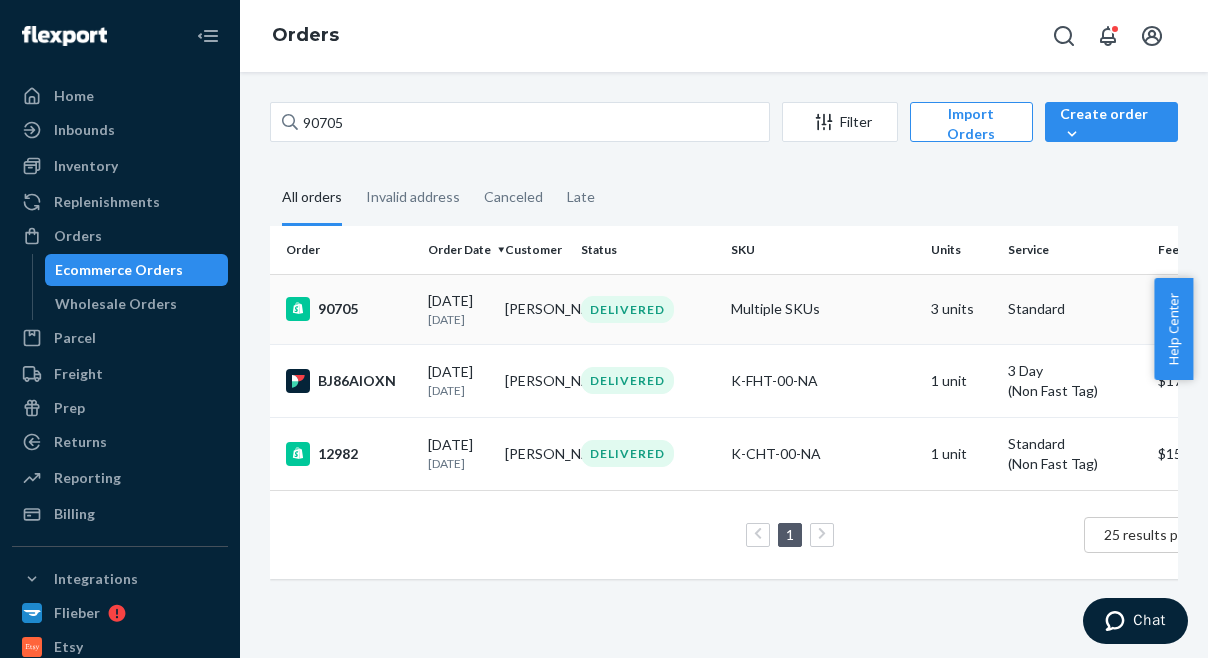 click on "90705" at bounding box center (349, 309) 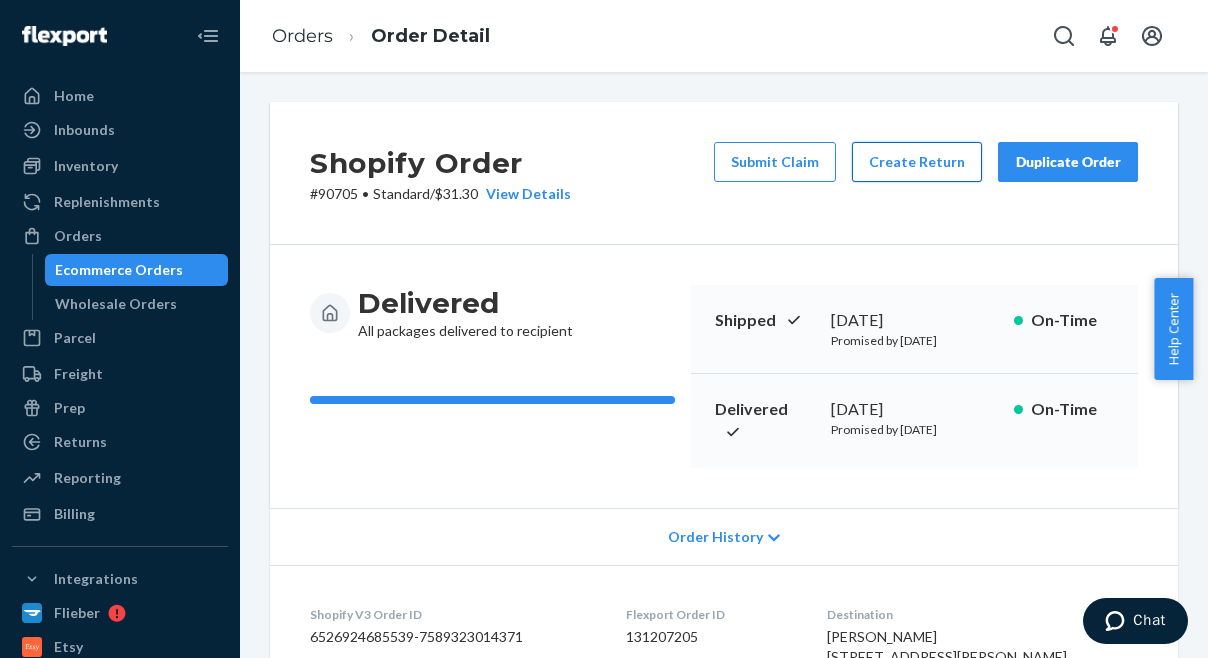 click on "Create Return" at bounding box center (917, 162) 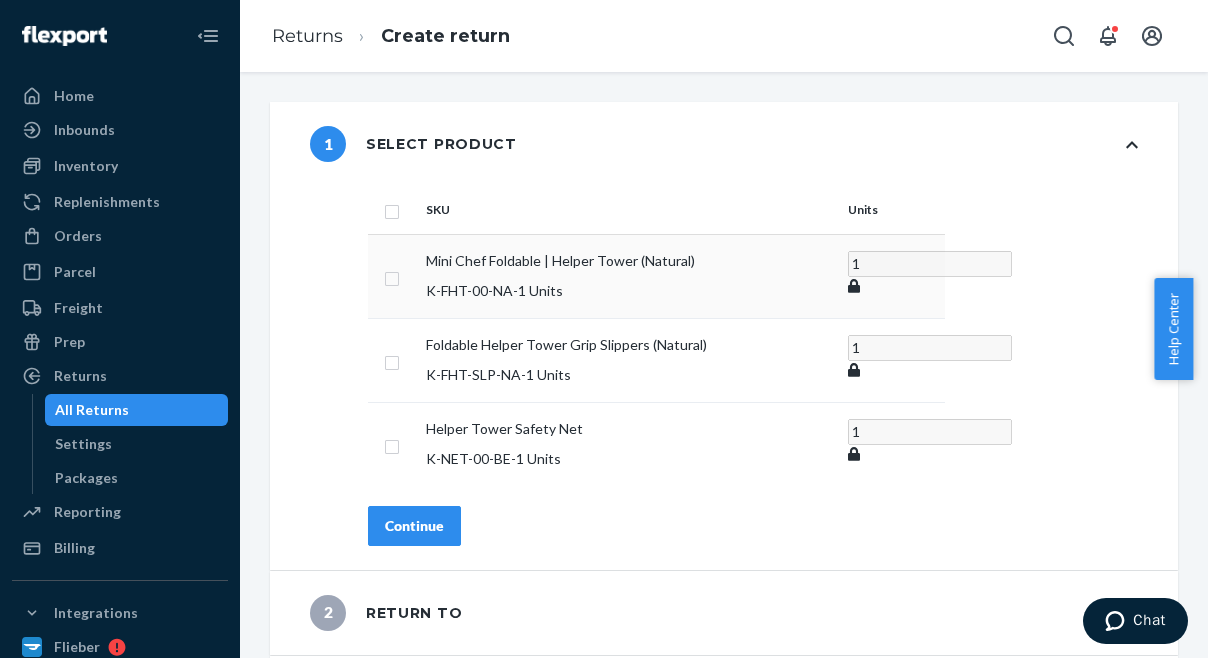 click at bounding box center [392, 276] 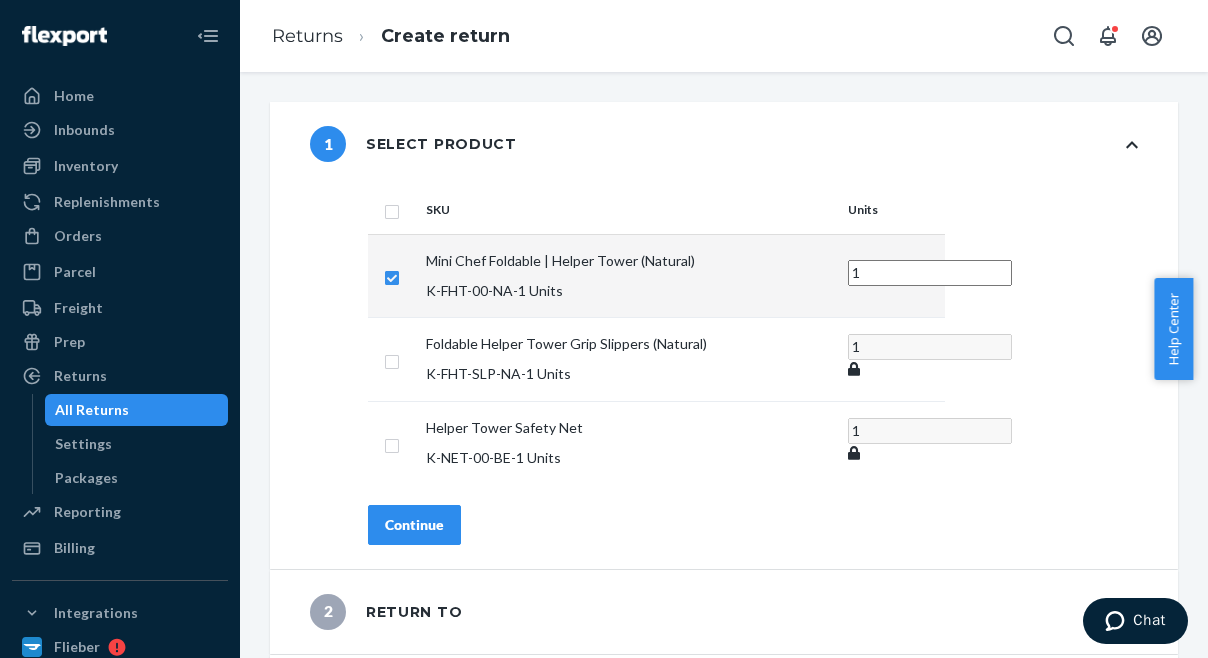 click on "Continue" at bounding box center [414, 525] 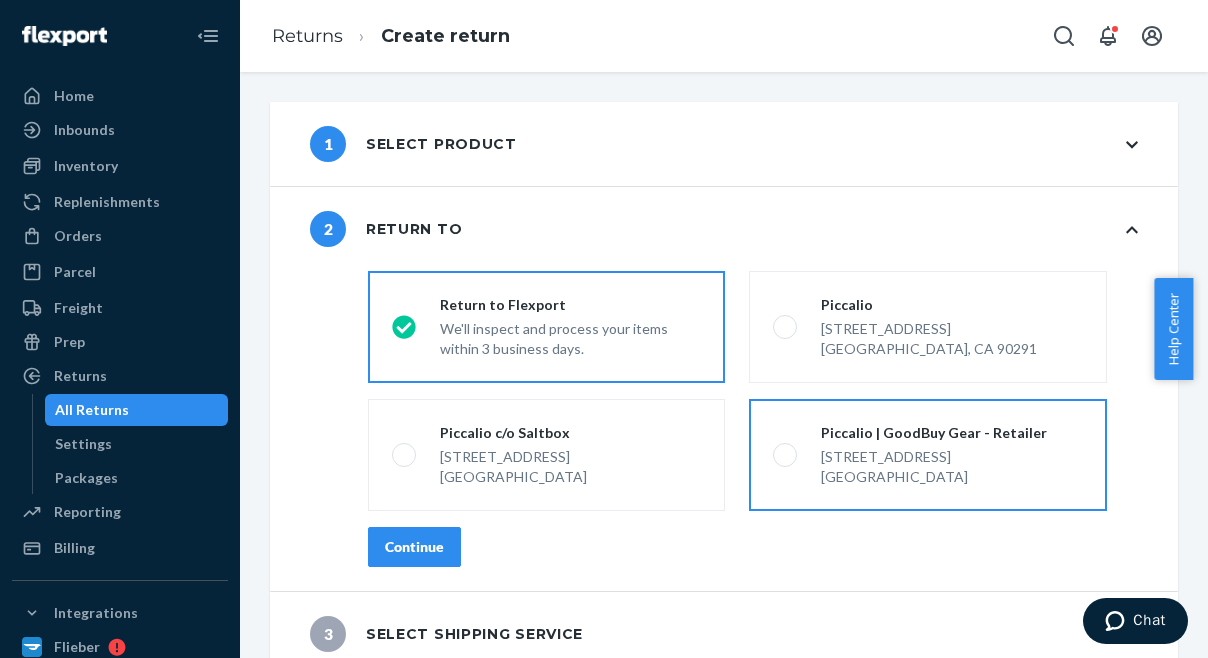 click on "Piccalio | GoodBuy Gear - Retailer [STREET_ADDRESS]" at bounding box center (927, 455) 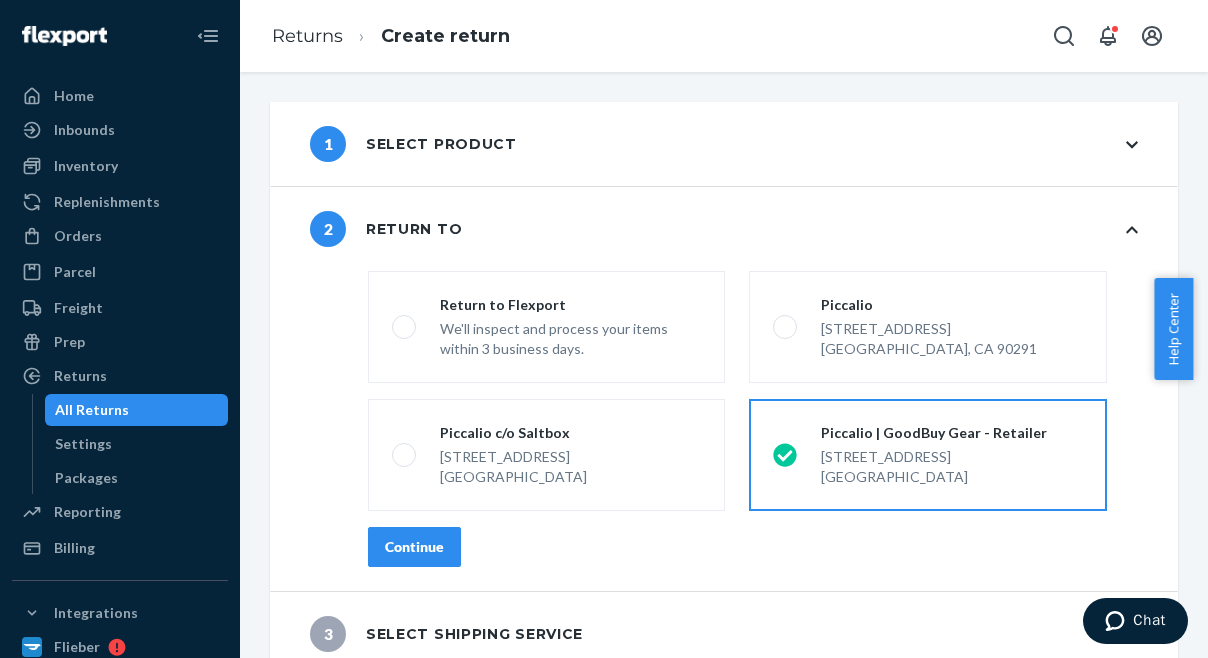 click on "Continue" at bounding box center [414, 547] 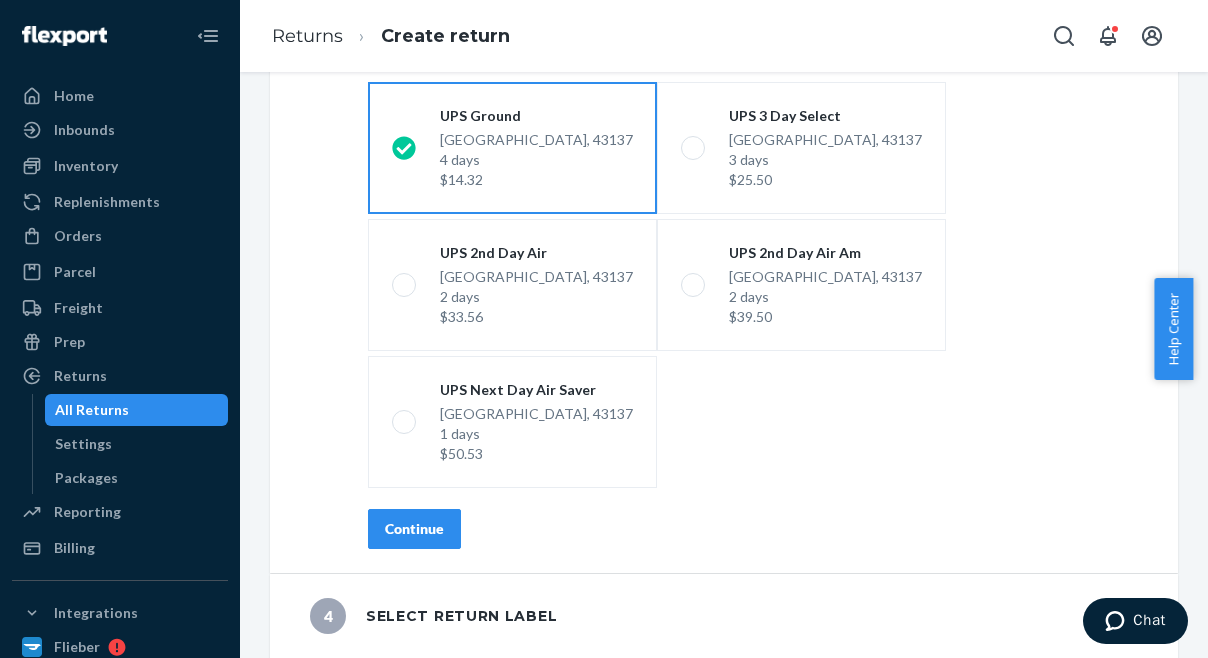 click on "Continue" at bounding box center [414, 529] 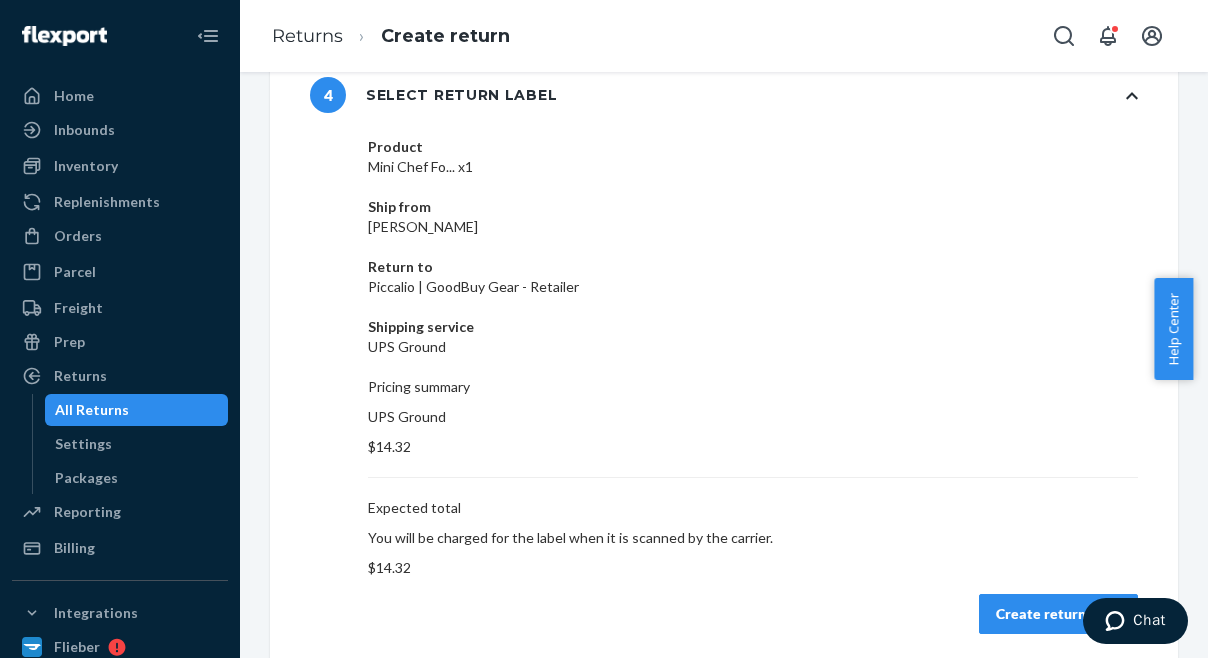 scroll, scrollTop: 134, scrollLeft: 0, axis: vertical 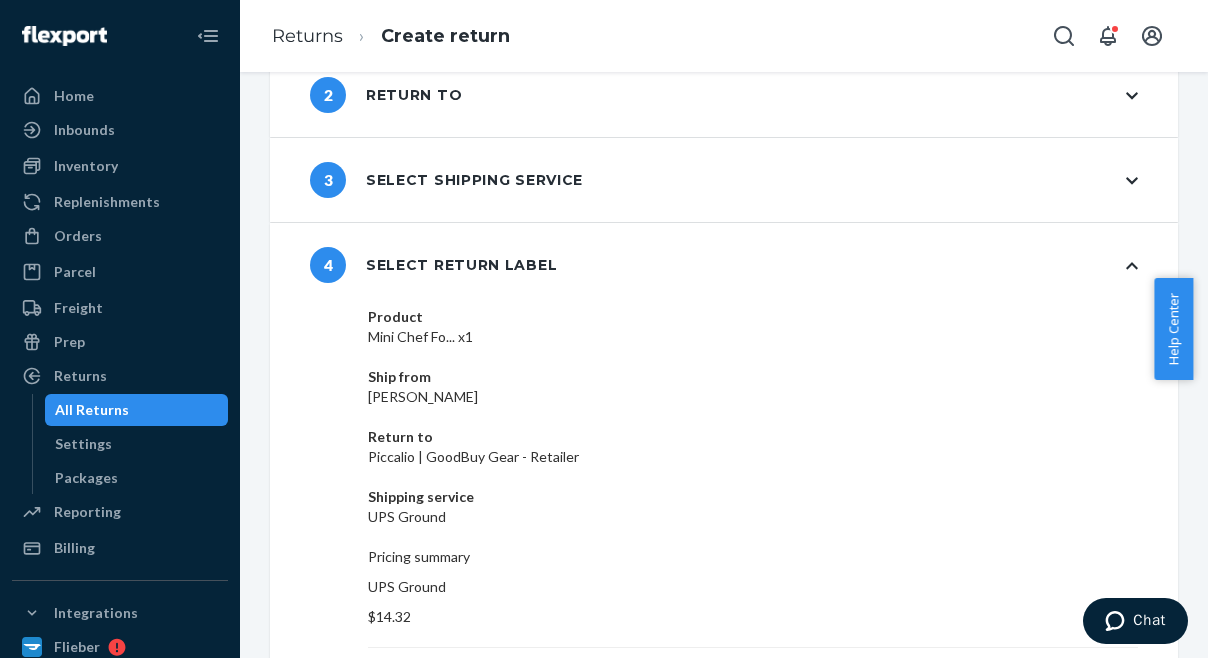 click on "Create return label" at bounding box center (1058, 784) 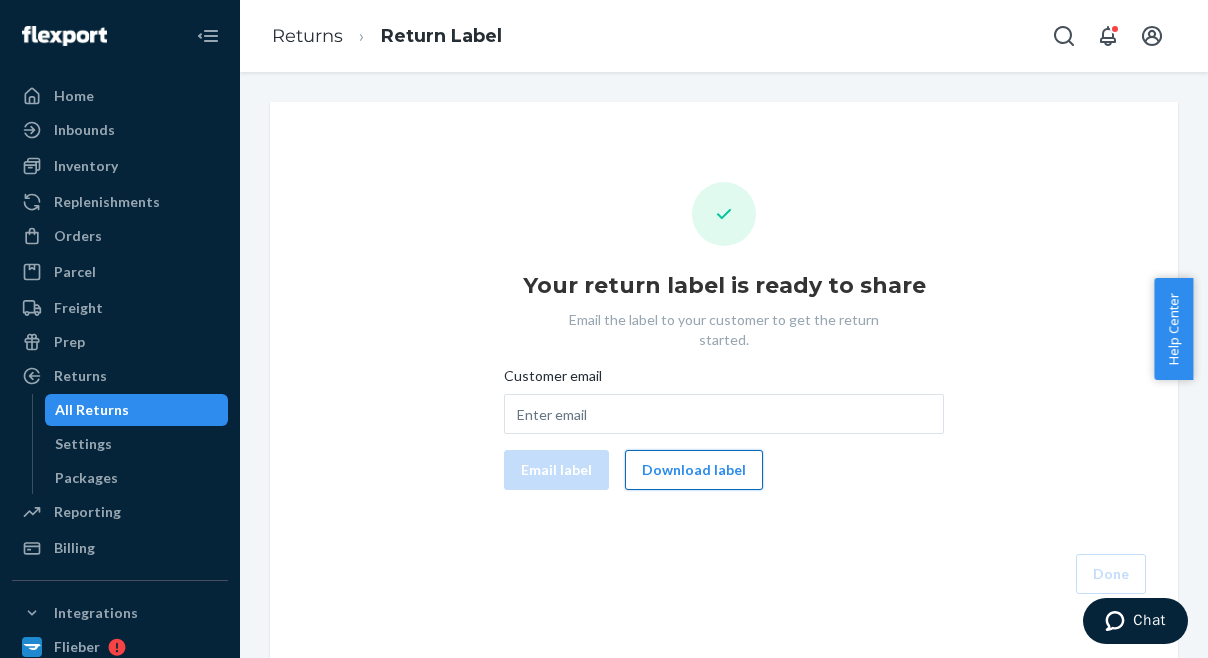 click on "Download label" at bounding box center (694, 470) 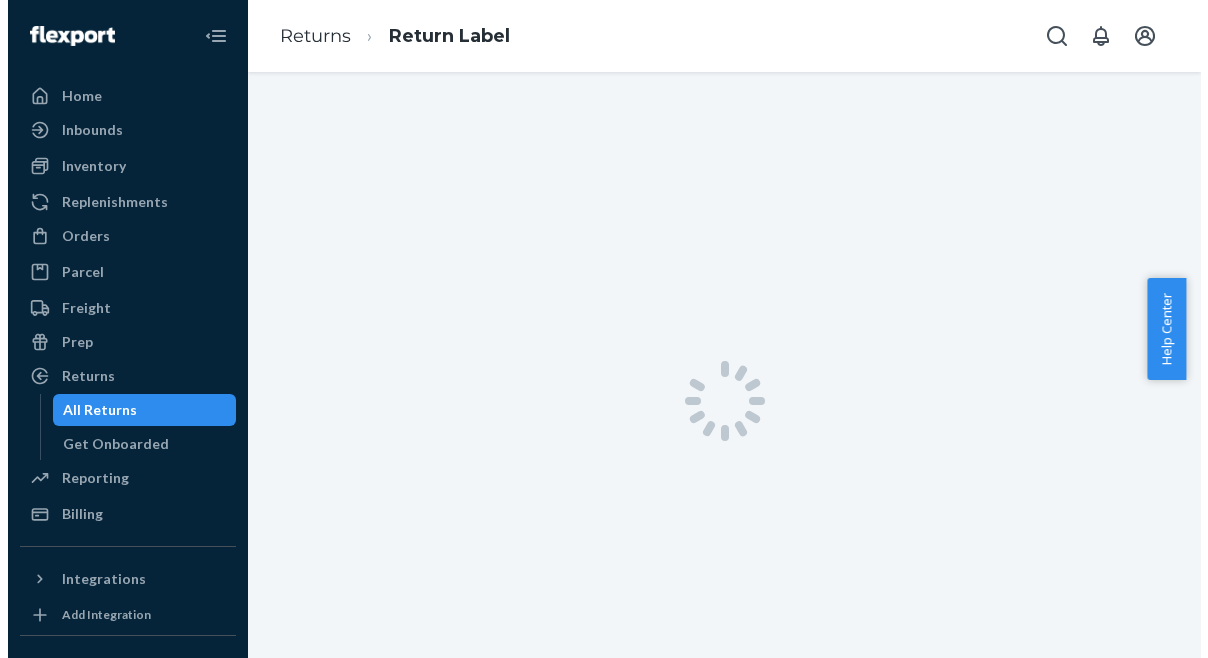 scroll, scrollTop: 0, scrollLeft: 0, axis: both 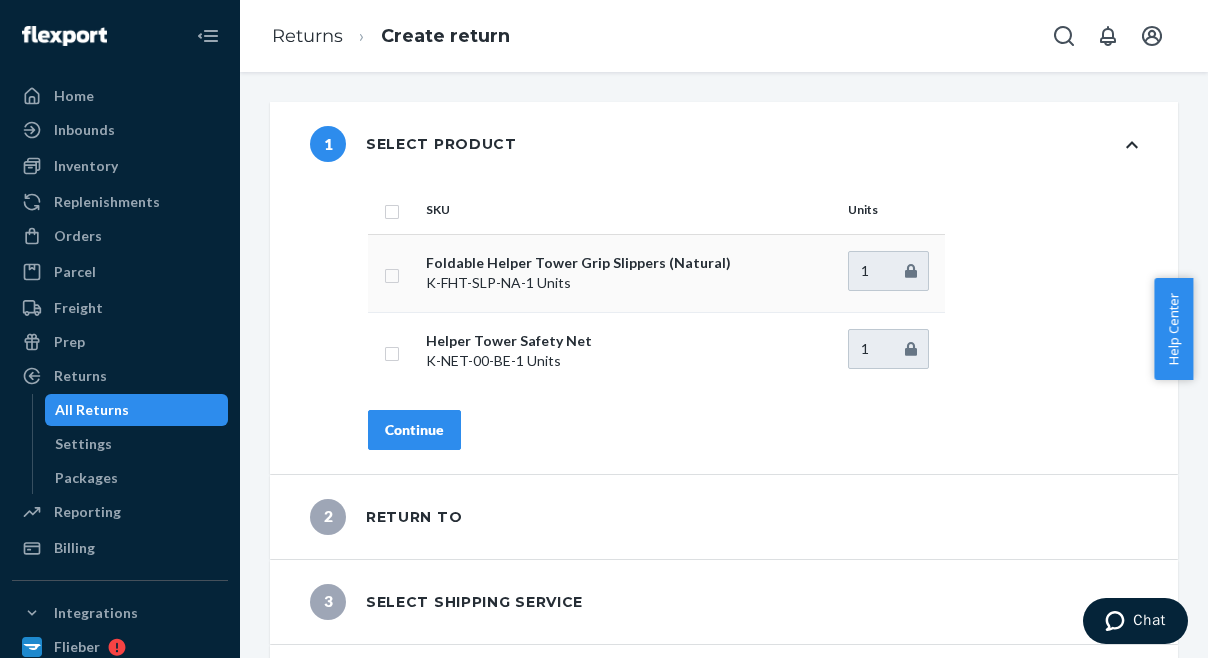 click at bounding box center [392, 273] 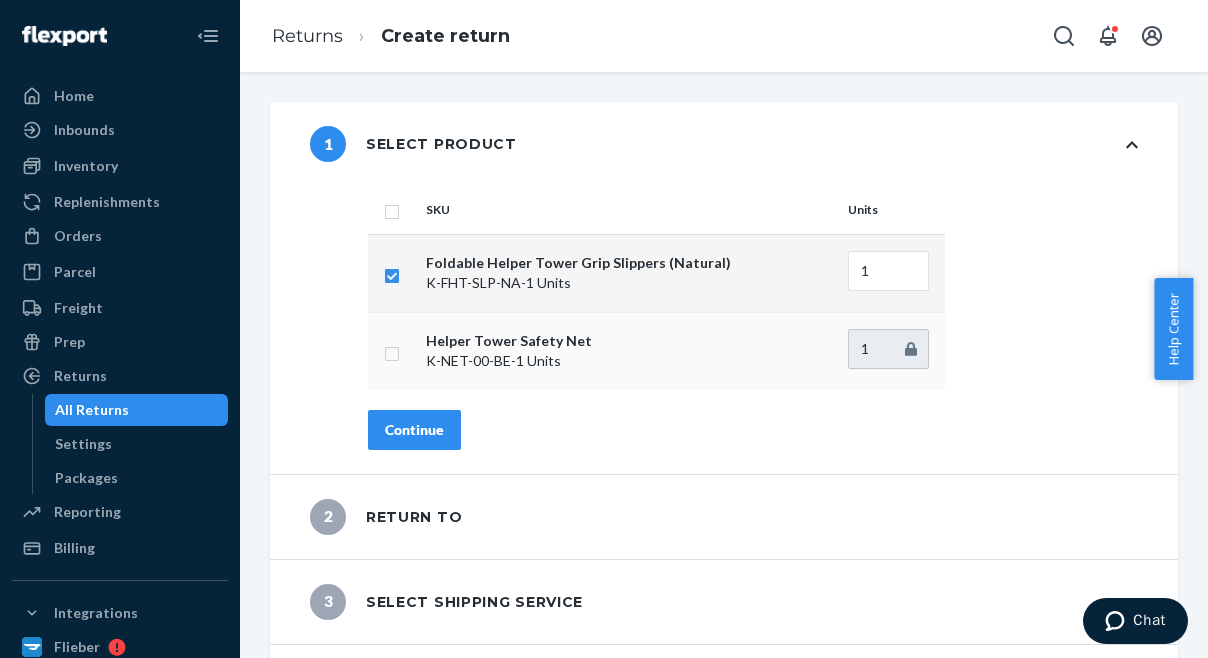 click at bounding box center [392, 351] 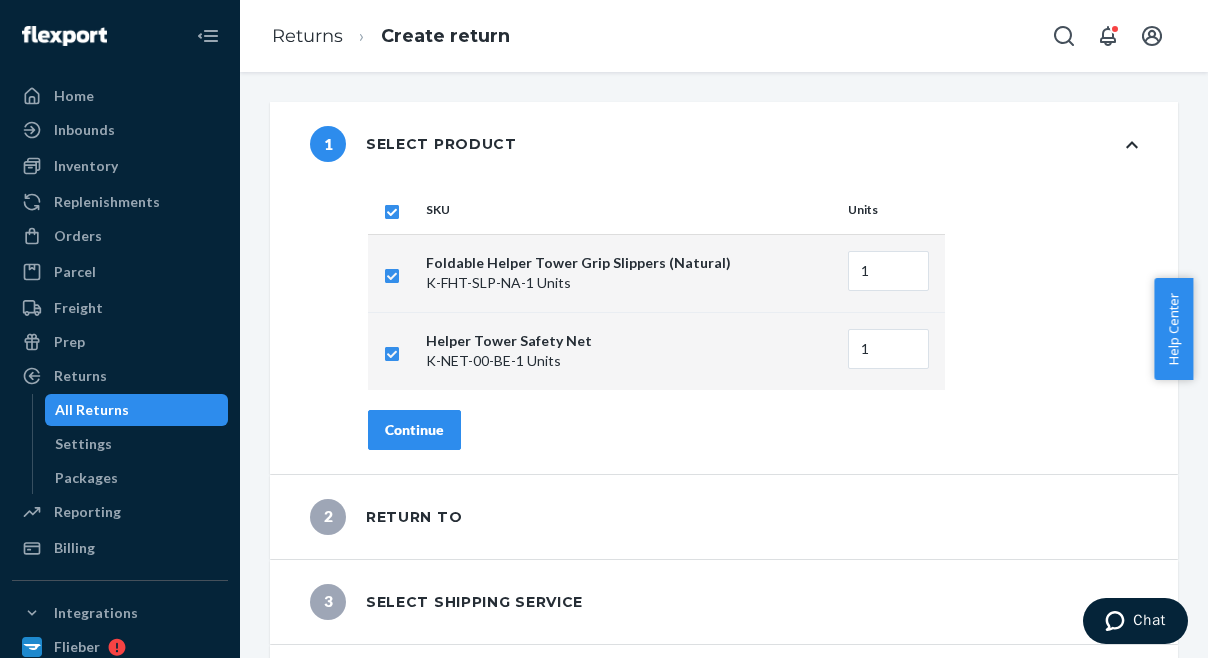 click on "Continue" at bounding box center (414, 430) 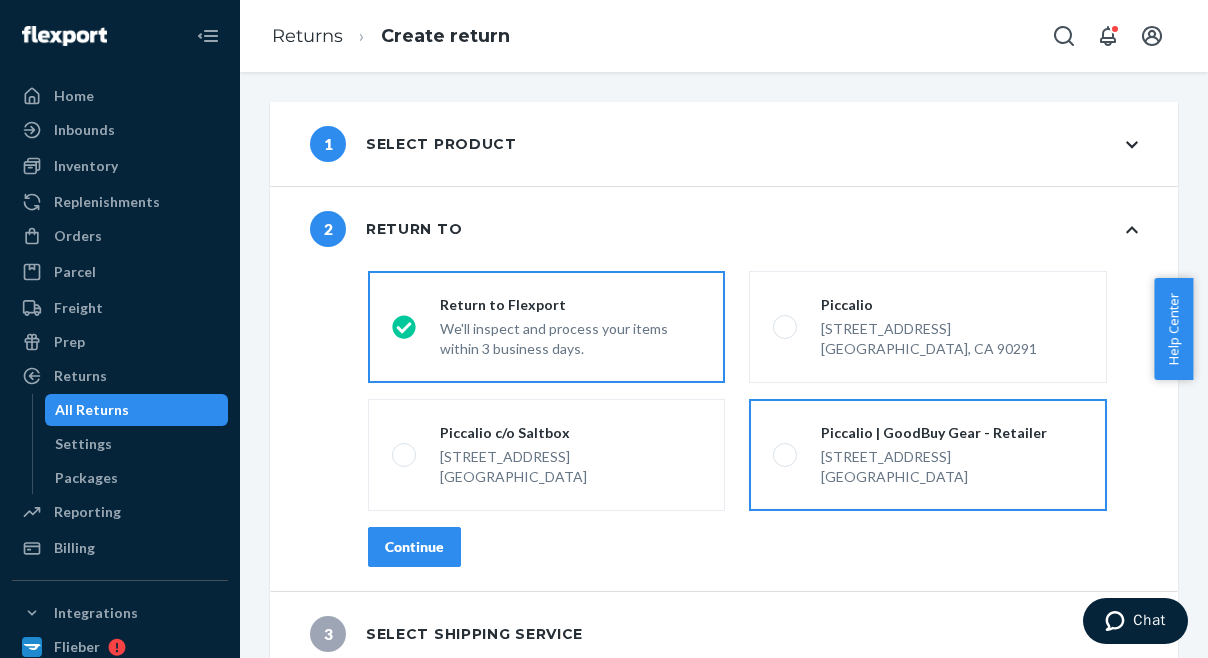 click at bounding box center (785, 455) 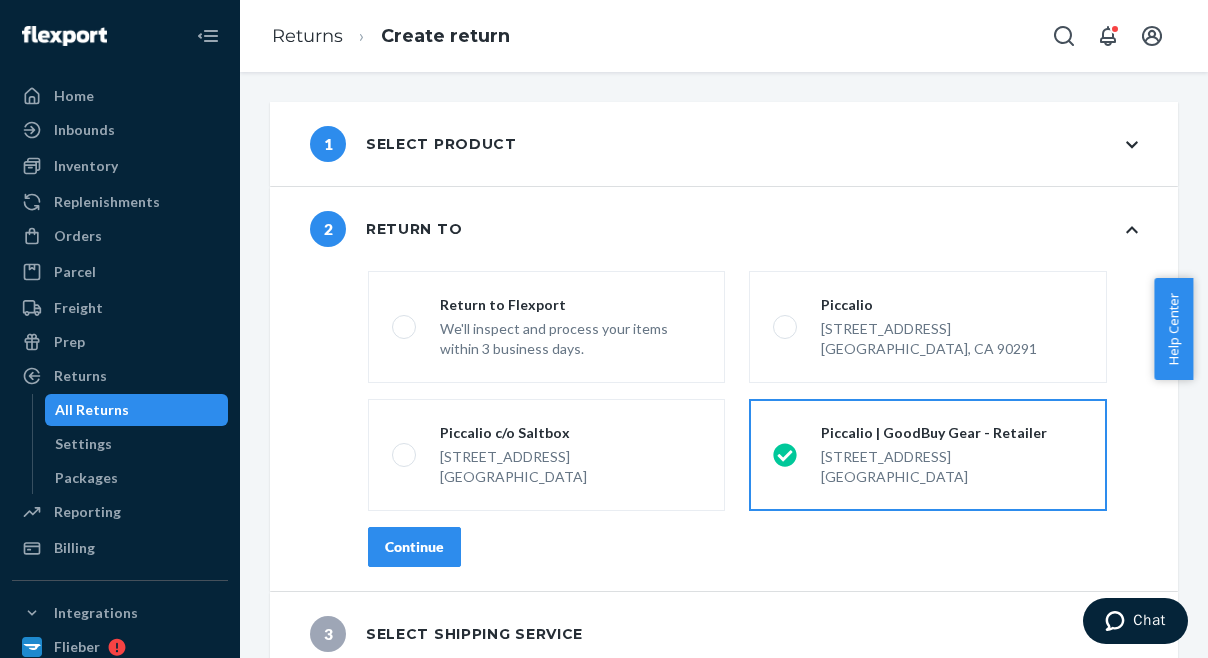 click on "Continue" at bounding box center (414, 547) 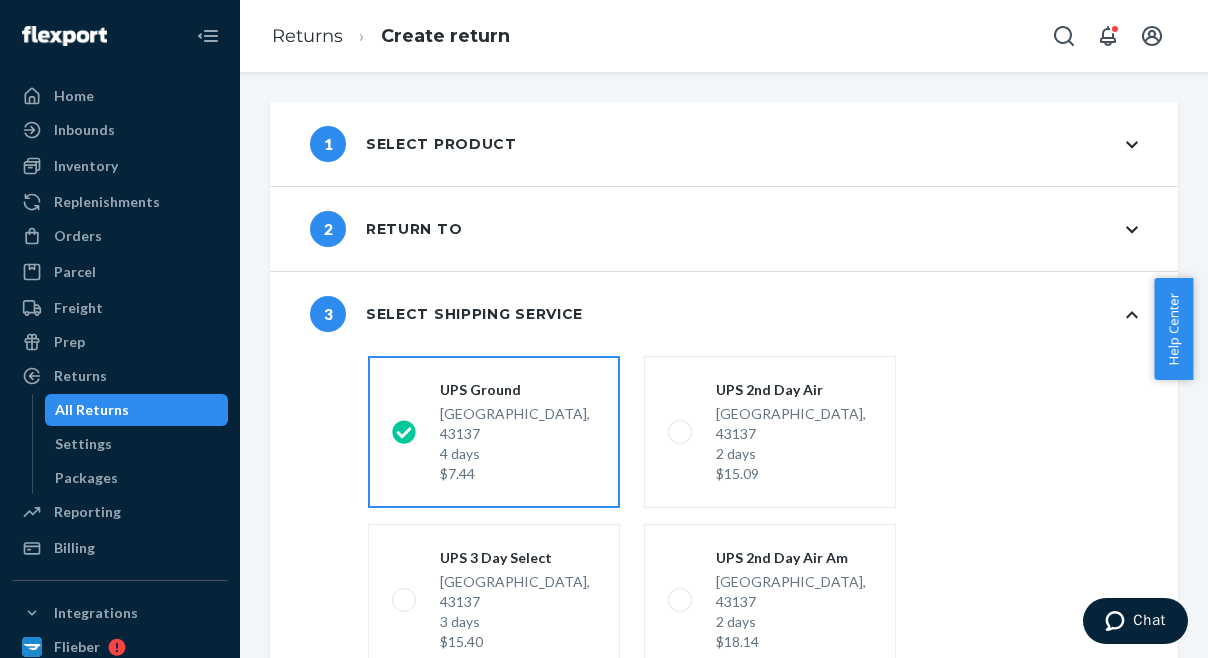 scroll, scrollTop: 350, scrollLeft: 0, axis: vertical 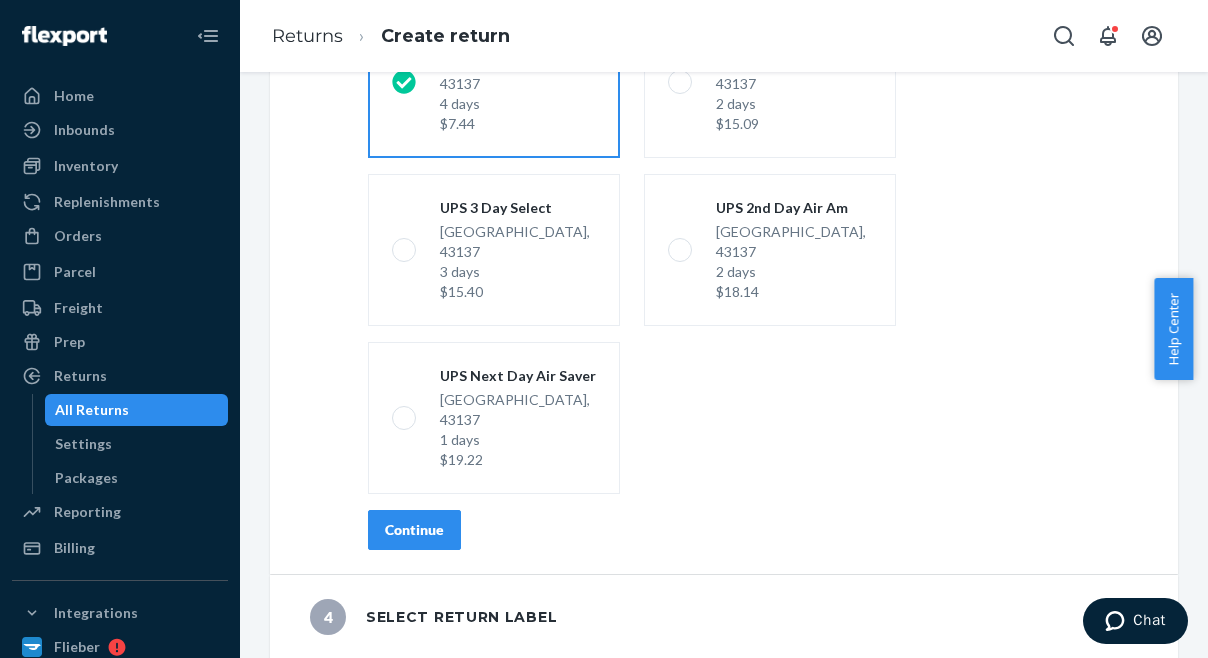 click on "Continue" at bounding box center (414, 530) 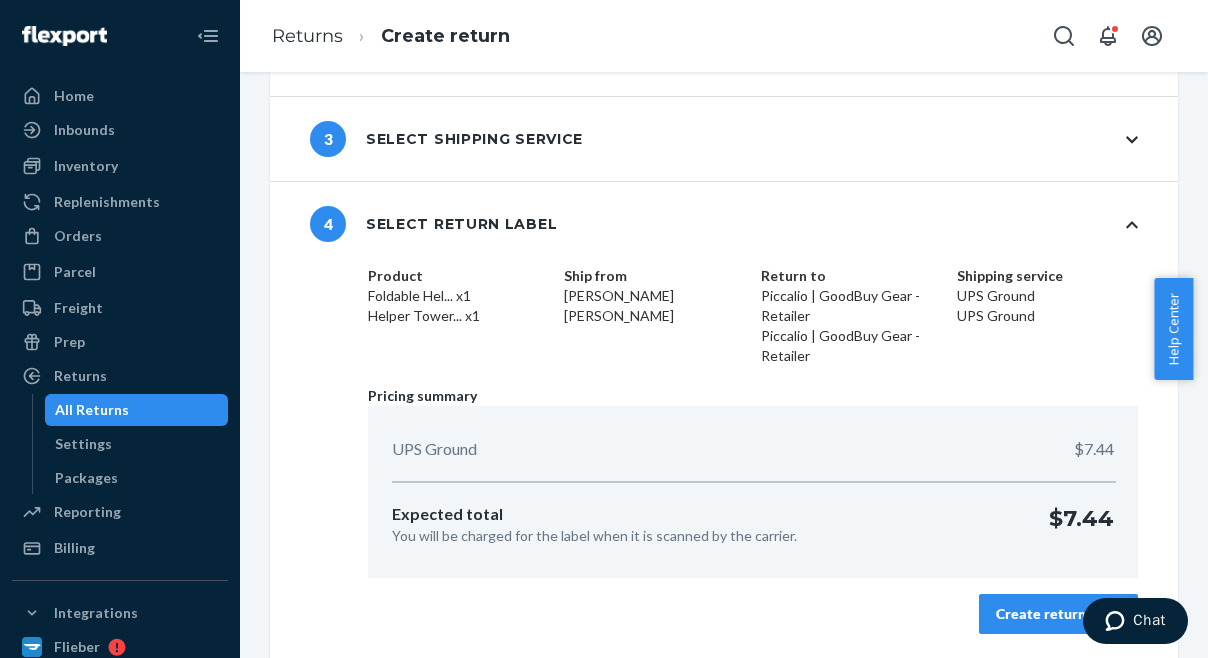scroll, scrollTop: 174, scrollLeft: 0, axis: vertical 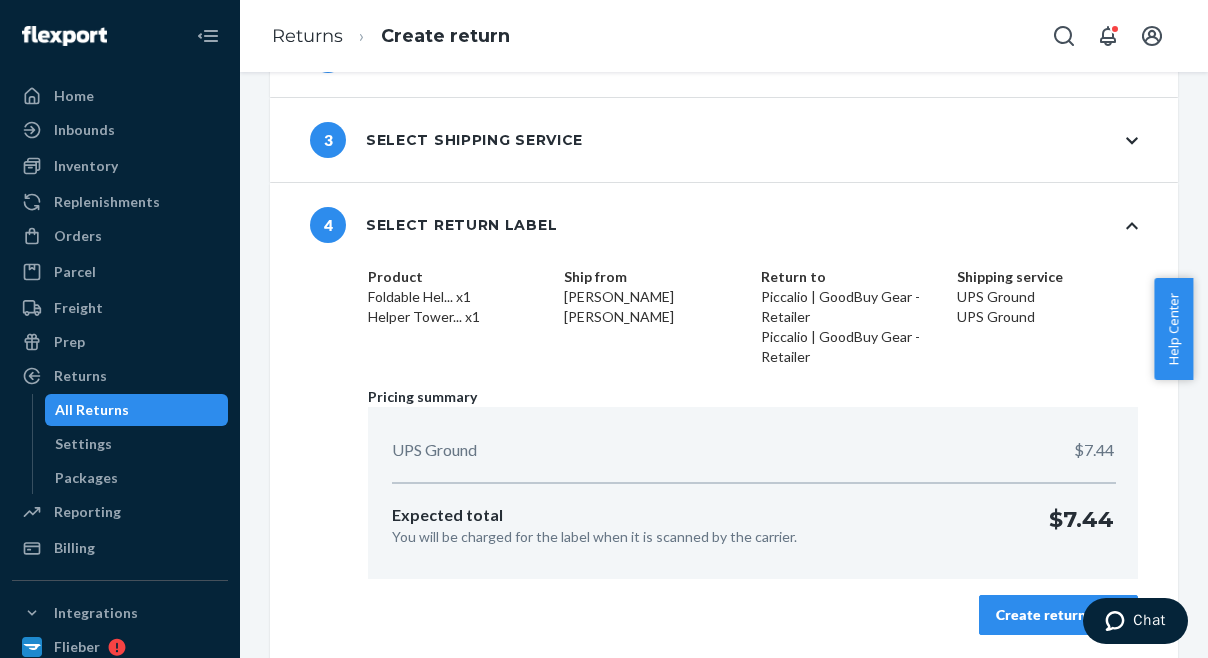 click on "Create return label" at bounding box center (1058, 615) 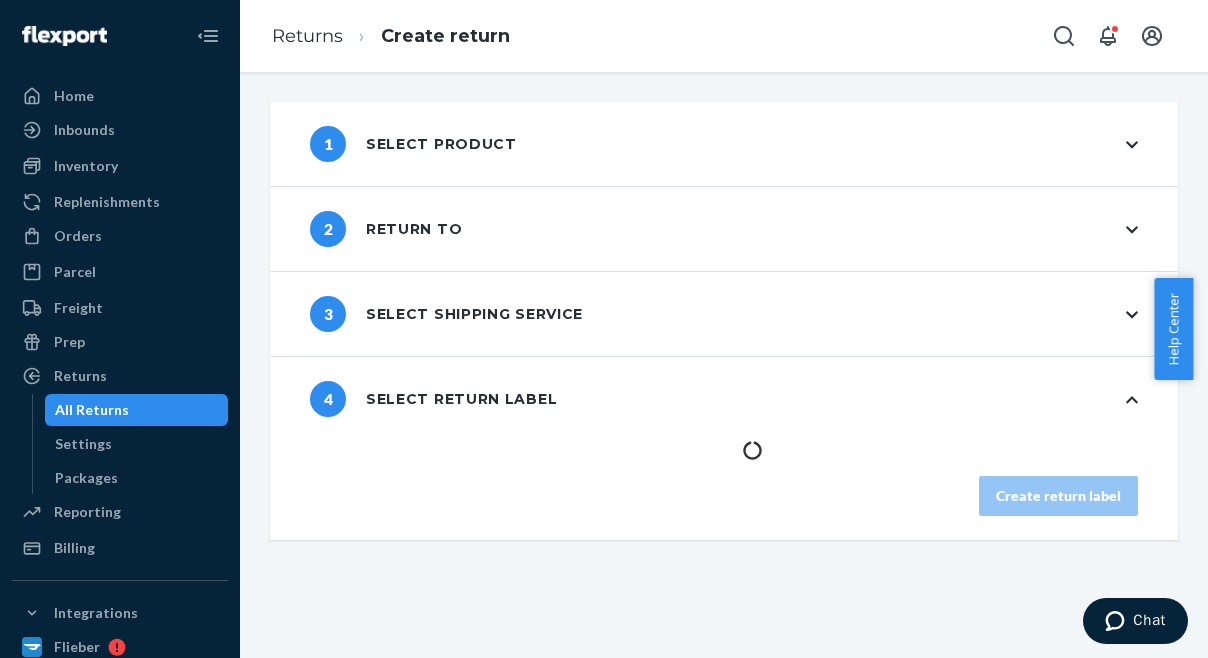 scroll, scrollTop: 0, scrollLeft: 0, axis: both 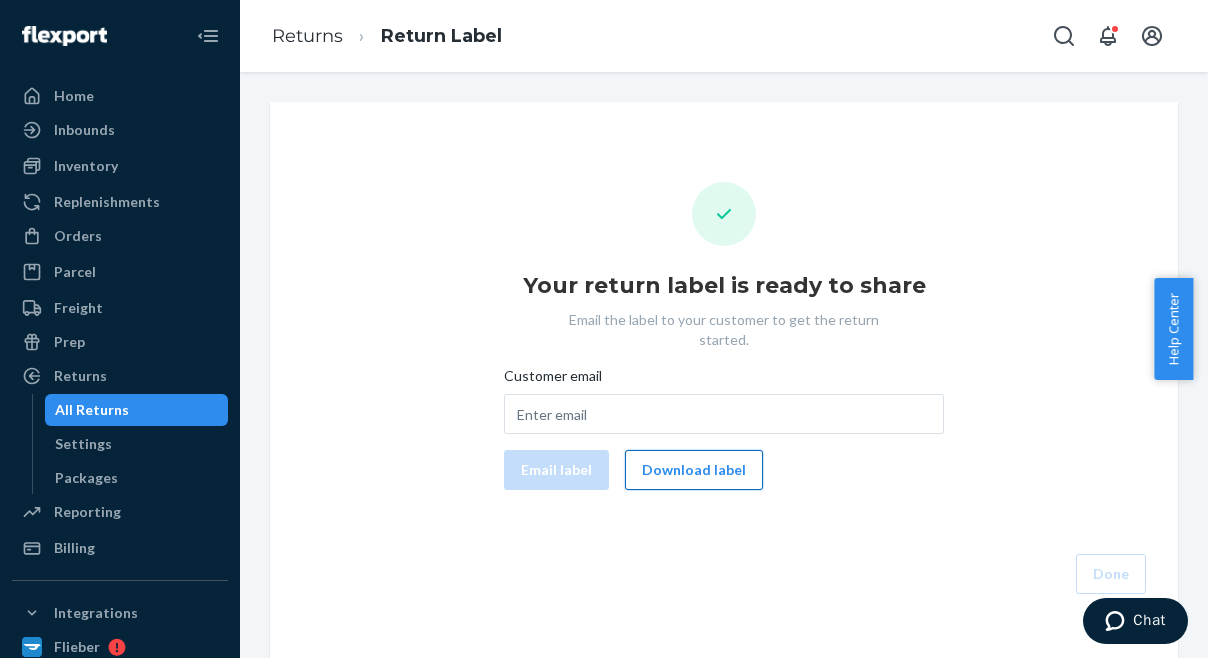 click on "Download label" at bounding box center (694, 470) 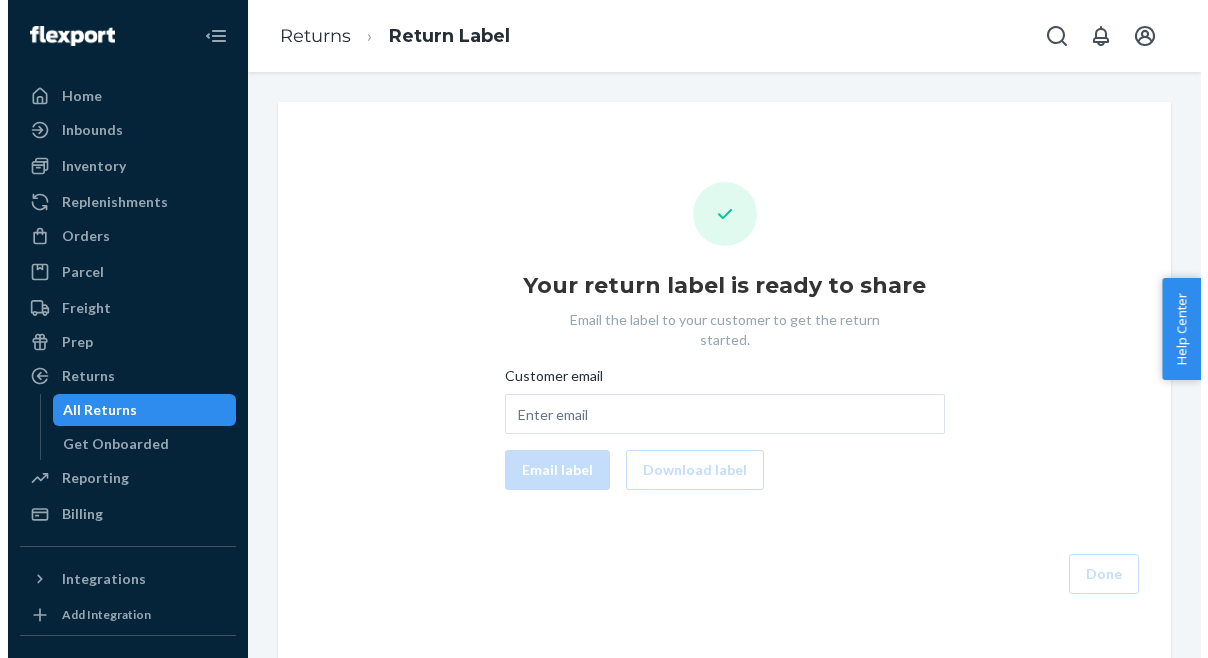 scroll, scrollTop: 0, scrollLeft: 0, axis: both 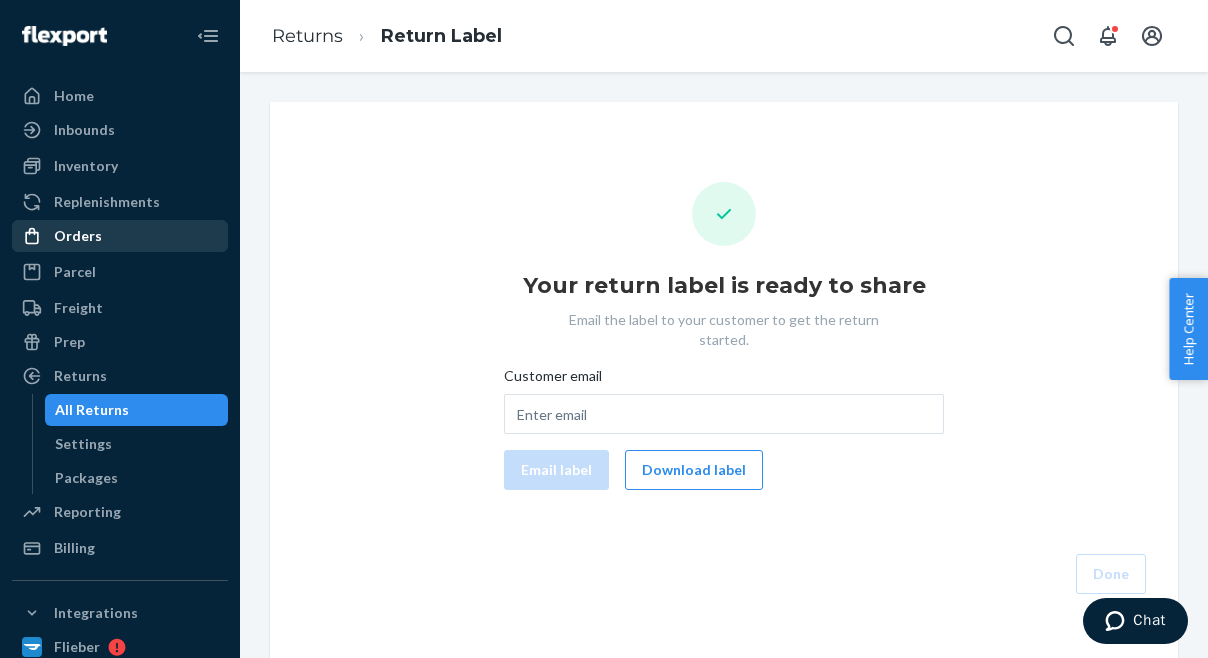 click on "Orders" at bounding box center (78, 236) 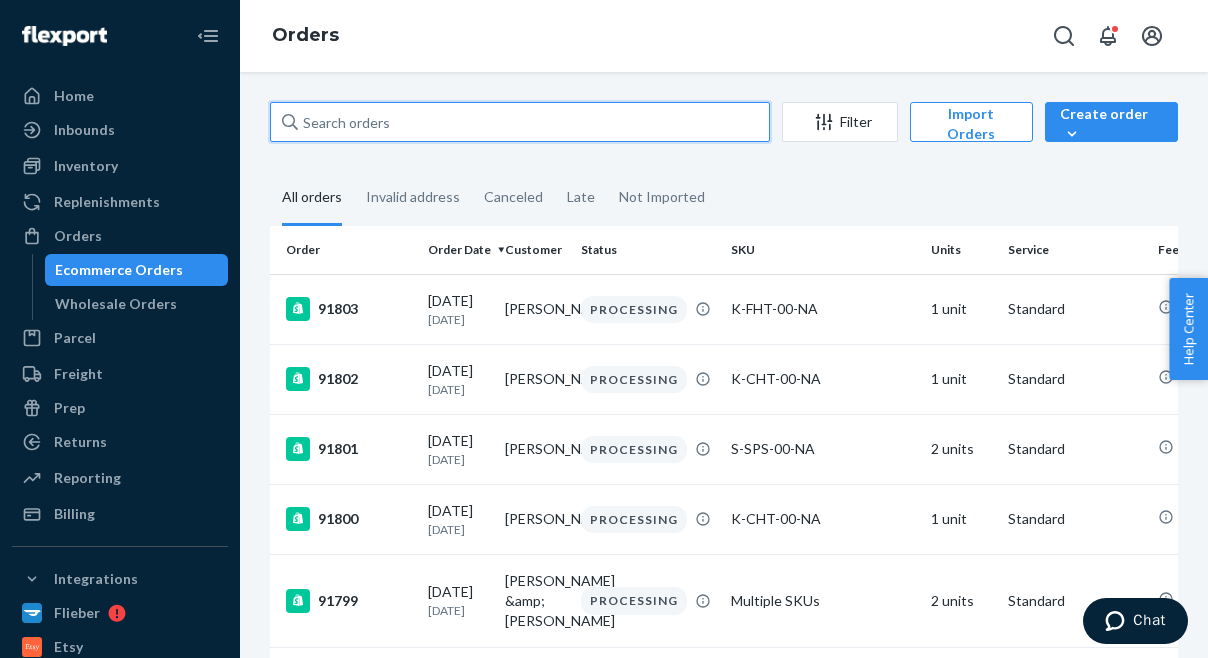 click at bounding box center (520, 122) 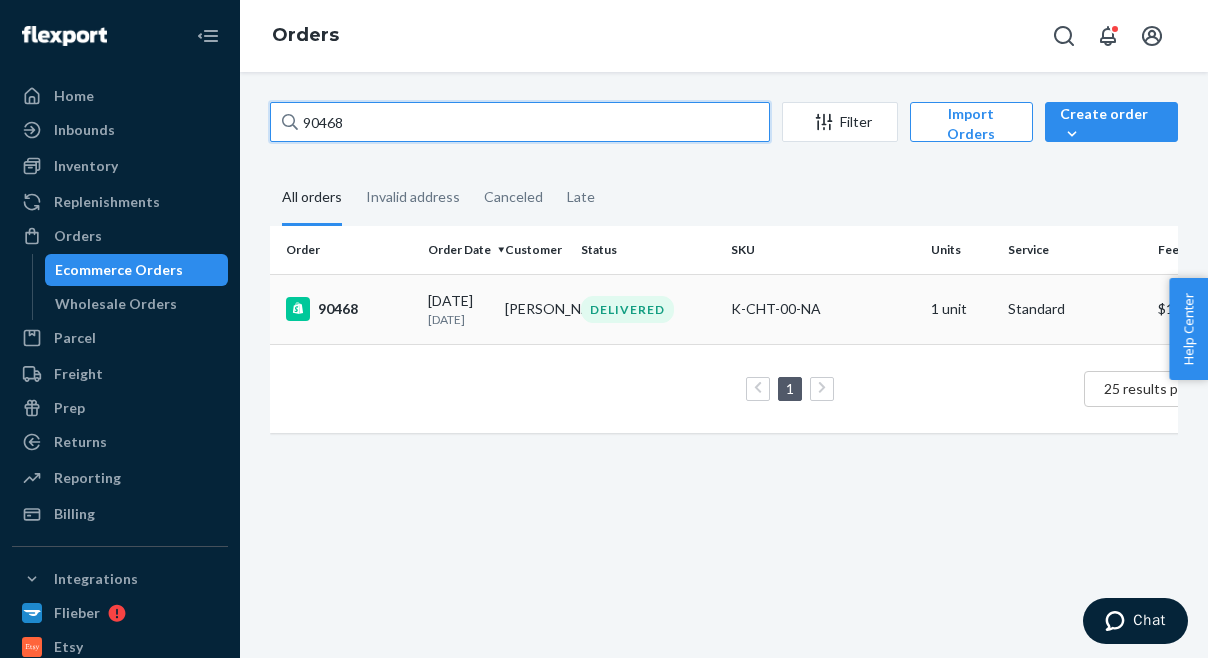 type on "90468" 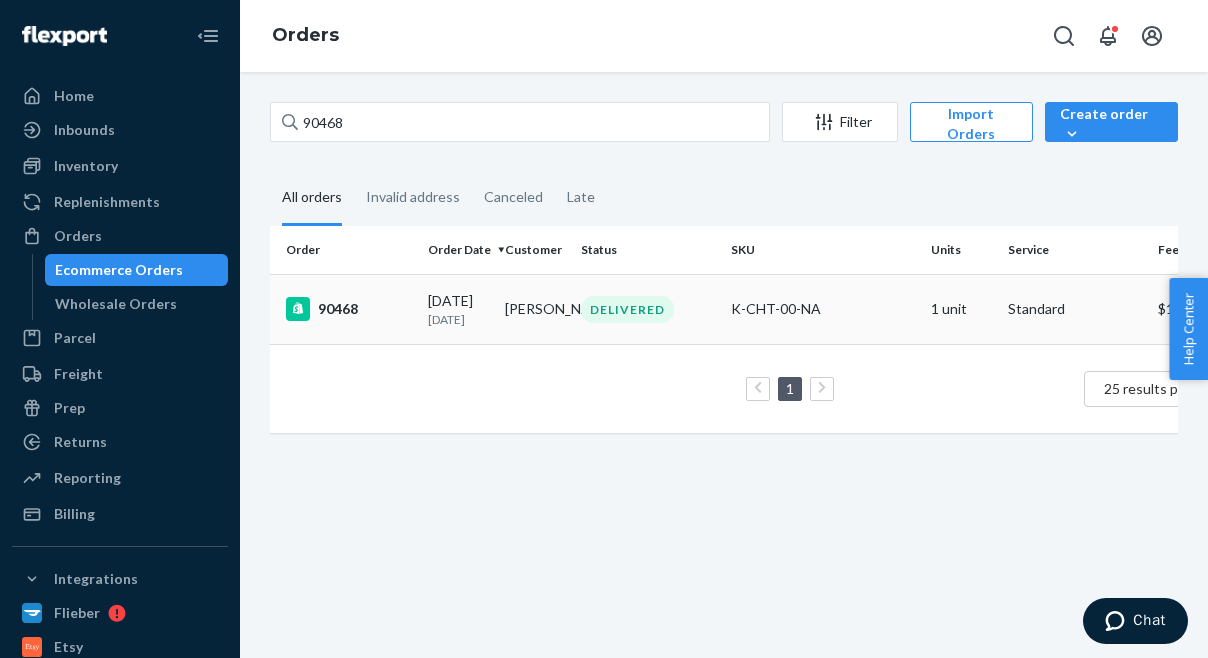 click on "90468" at bounding box center (349, 309) 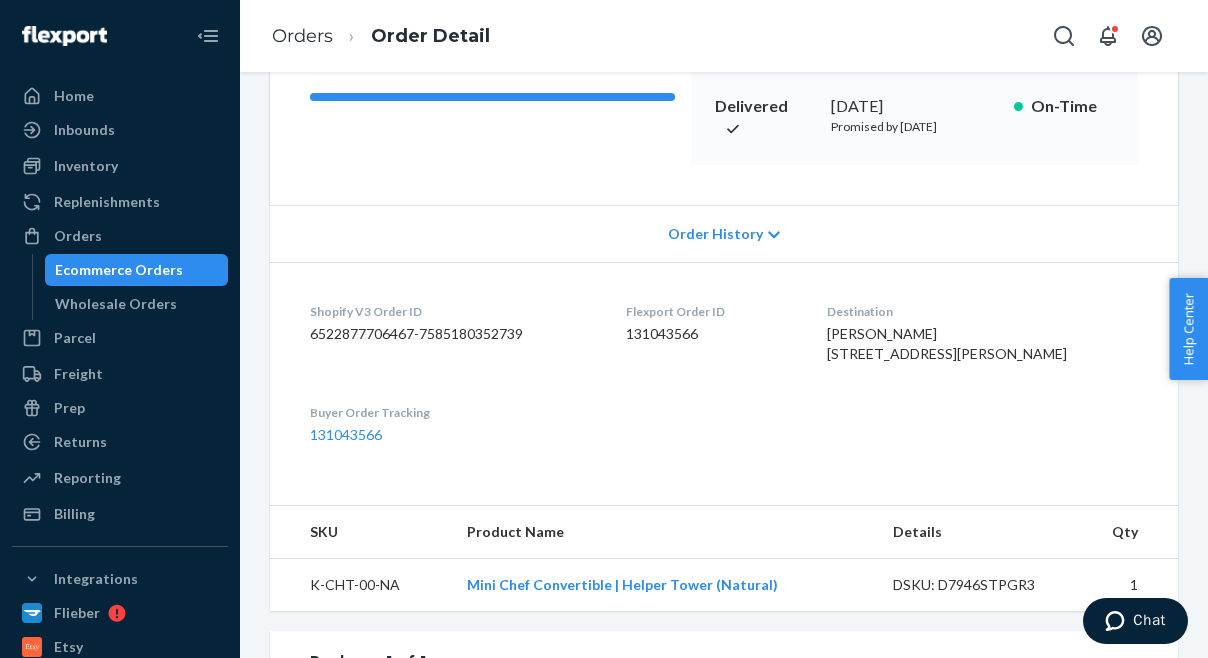scroll, scrollTop: 0, scrollLeft: 0, axis: both 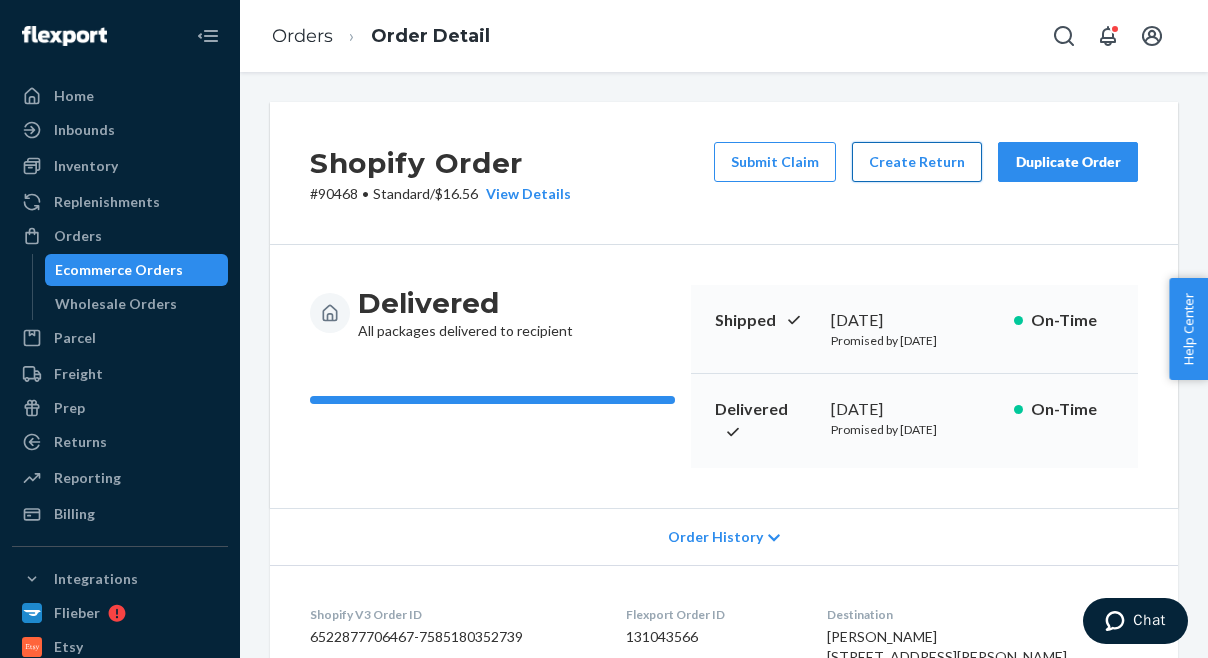 click on "Create Return" at bounding box center (917, 162) 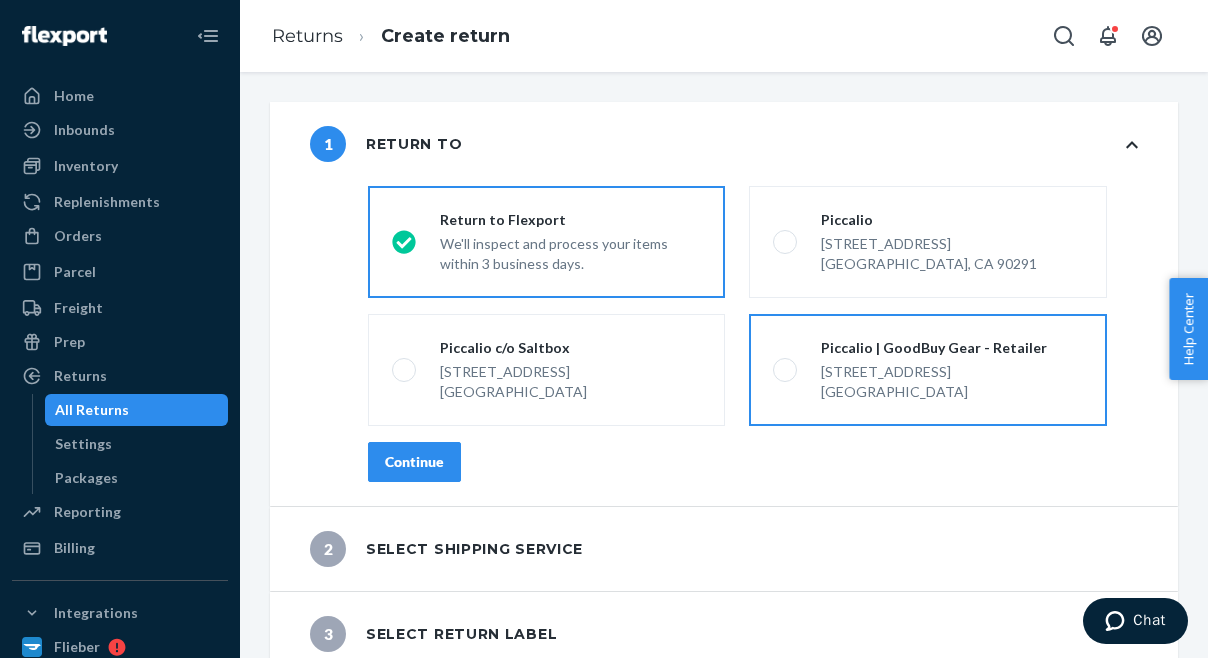 click at bounding box center [785, 370] 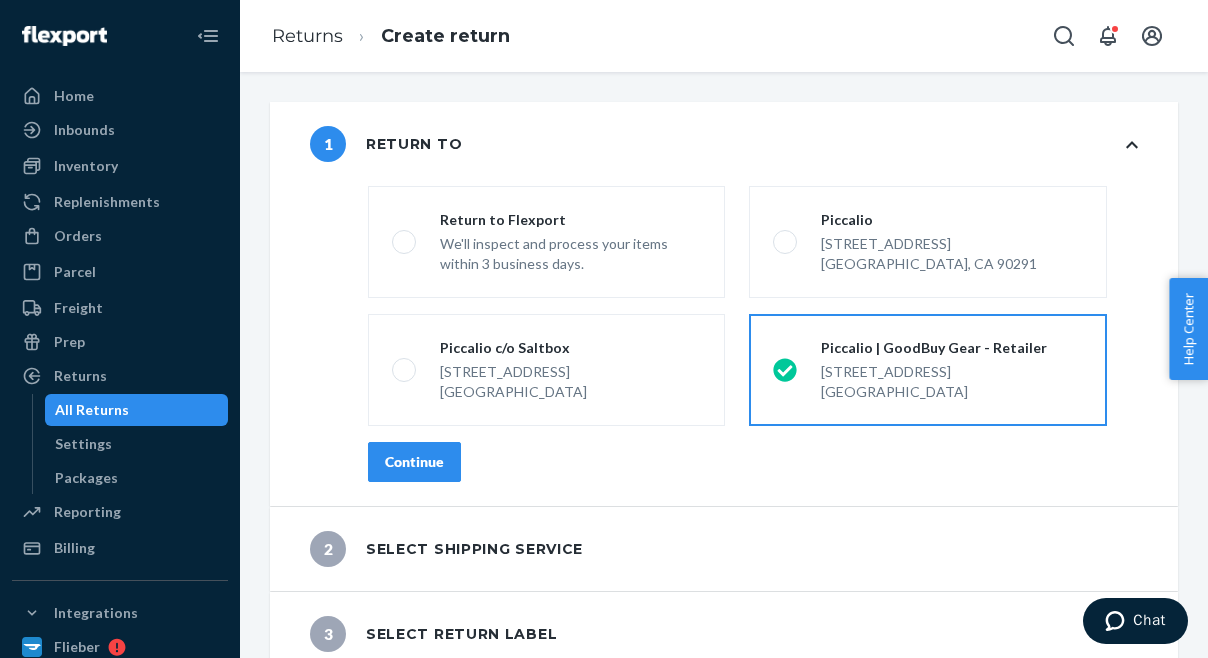 click on "Continue" at bounding box center (414, 462) 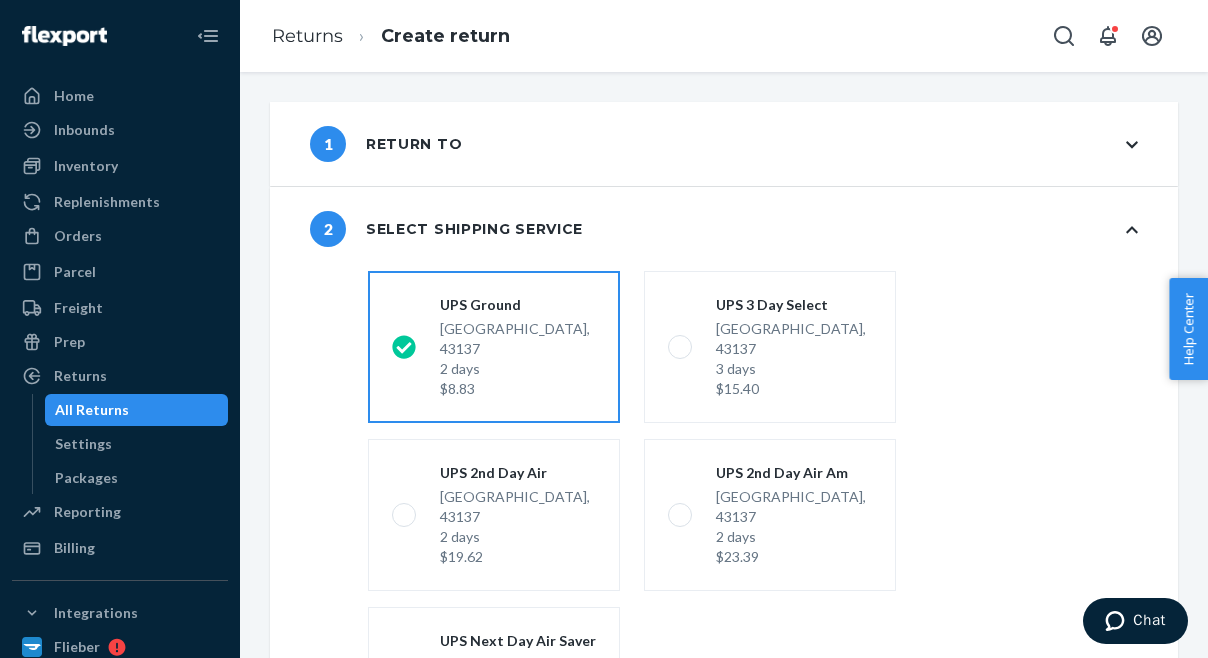 scroll, scrollTop: 264, scrollLeft: 0, axis: vertical 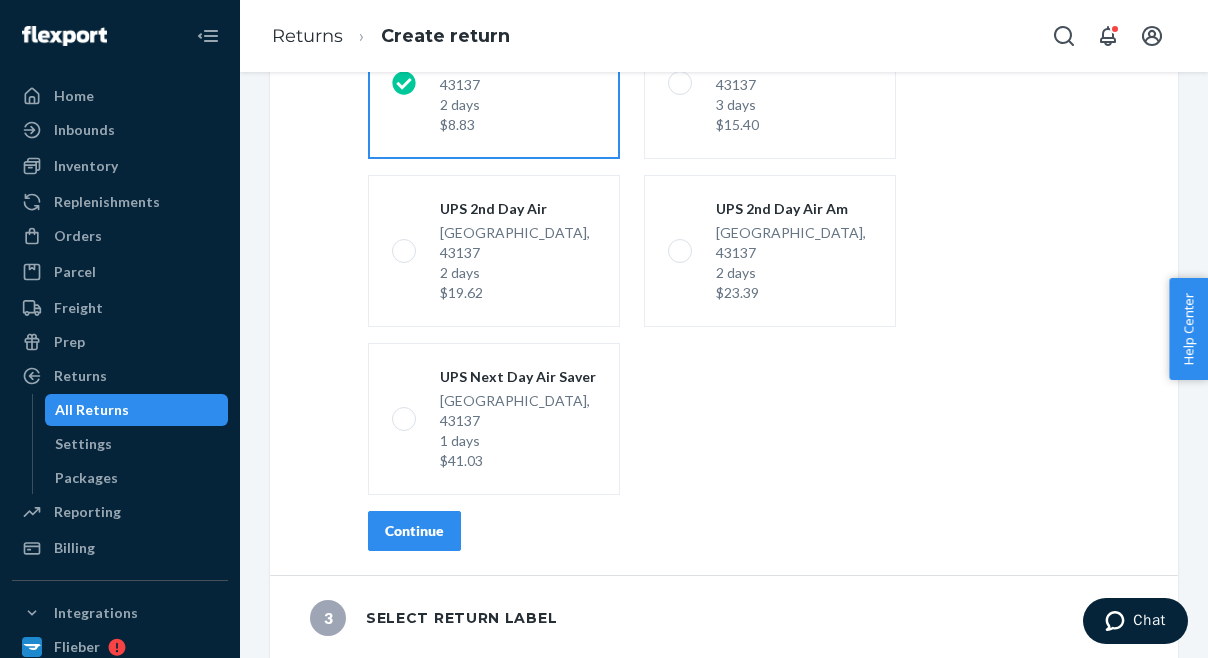 click on "Continue" at bounding box center [414, 531] 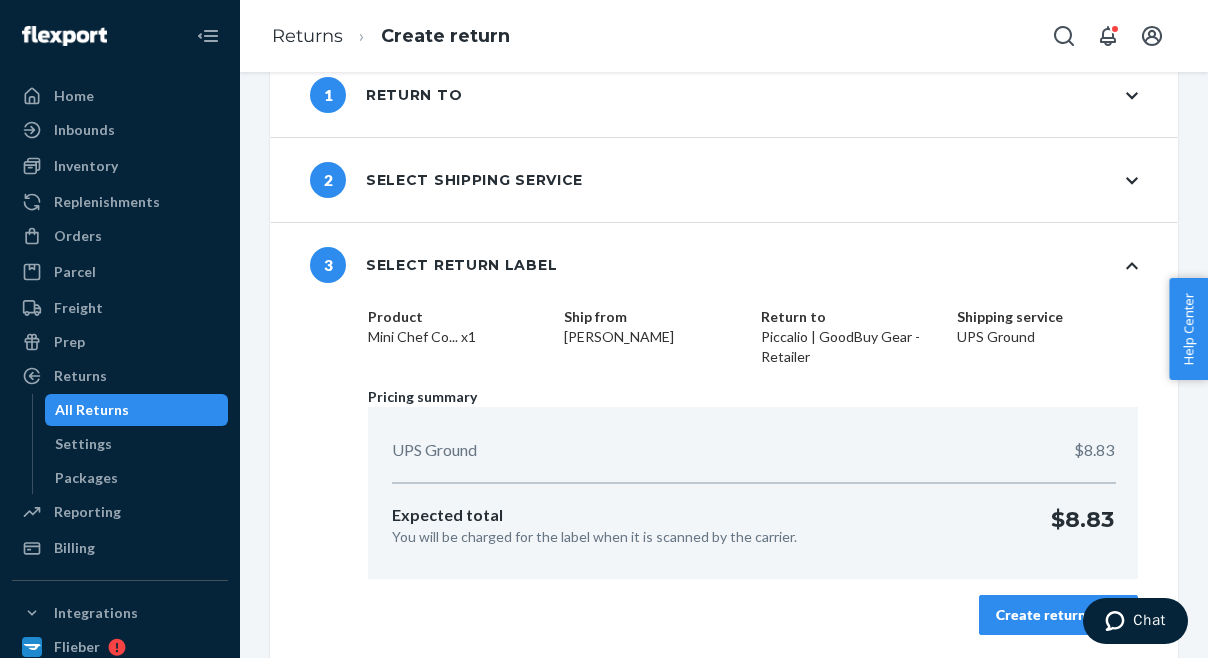 click on "Create return label" at bounding box center (1058, 615) 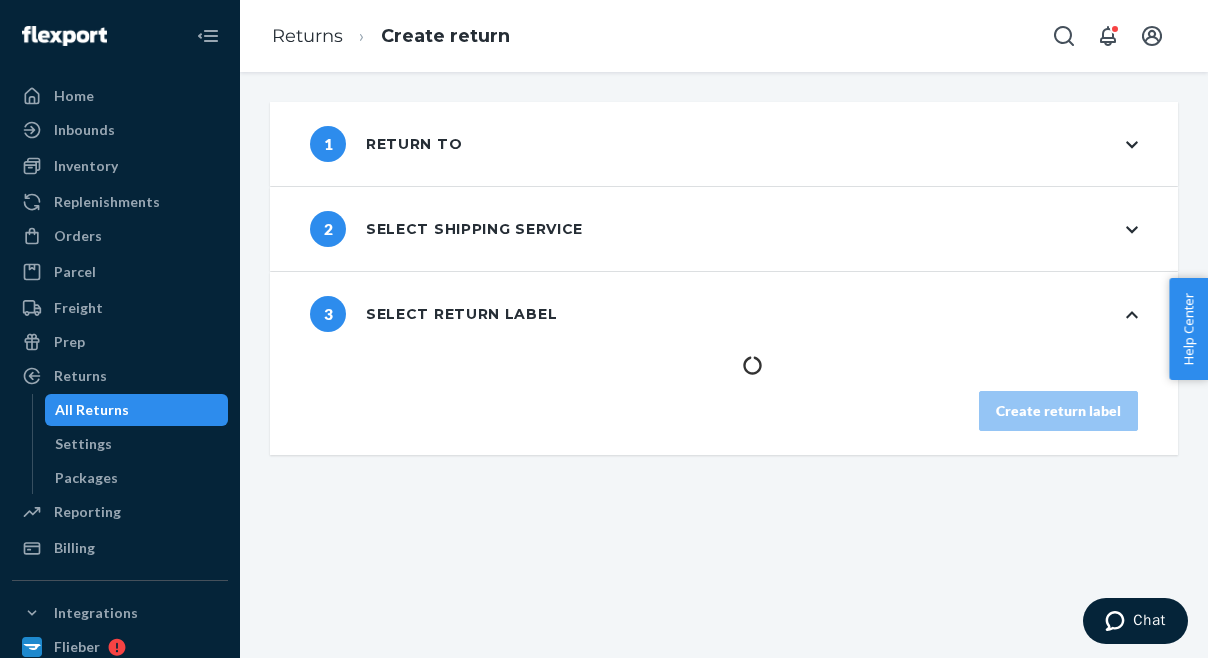 scroll, scrollTop: 0, scrollLeft: 0, axis: both 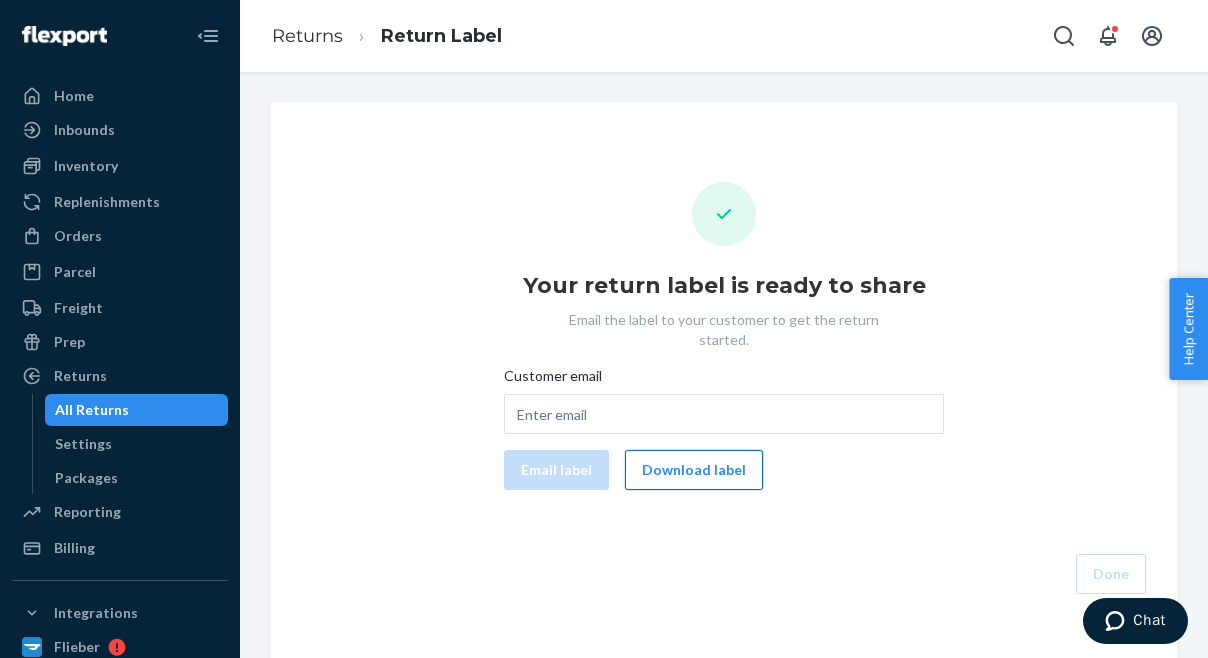 click on "Download label" at bounding box center [694, 470] 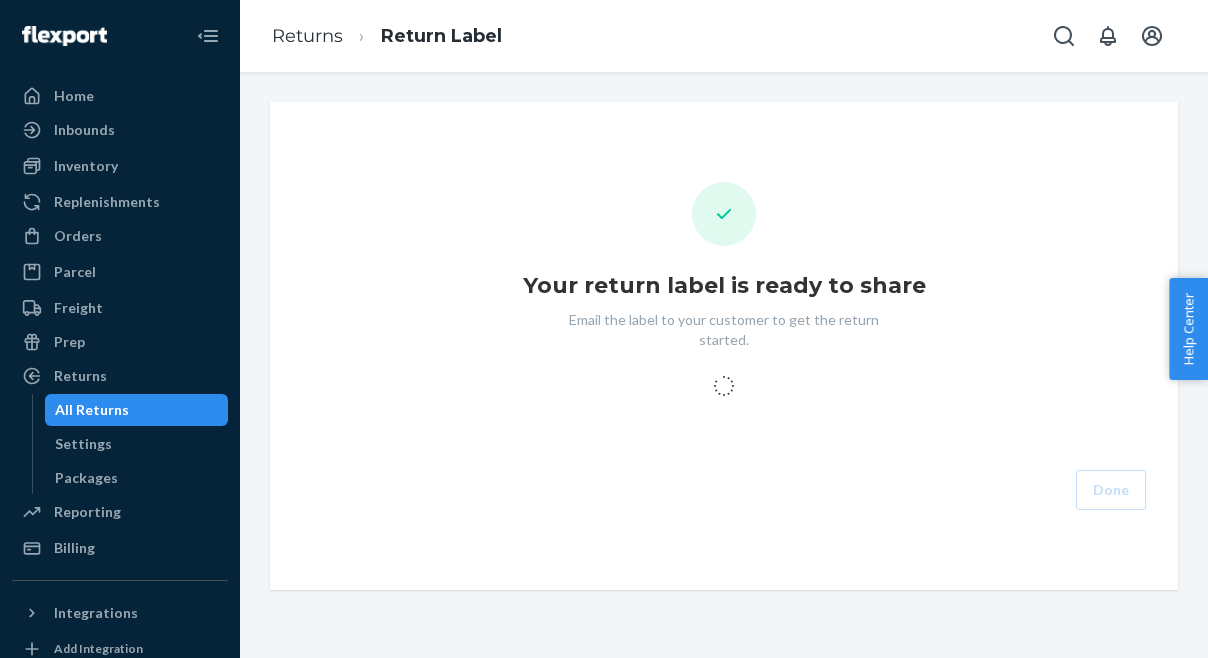 scroll, scrollTop: 0, scrollLeft: 0, axis: both 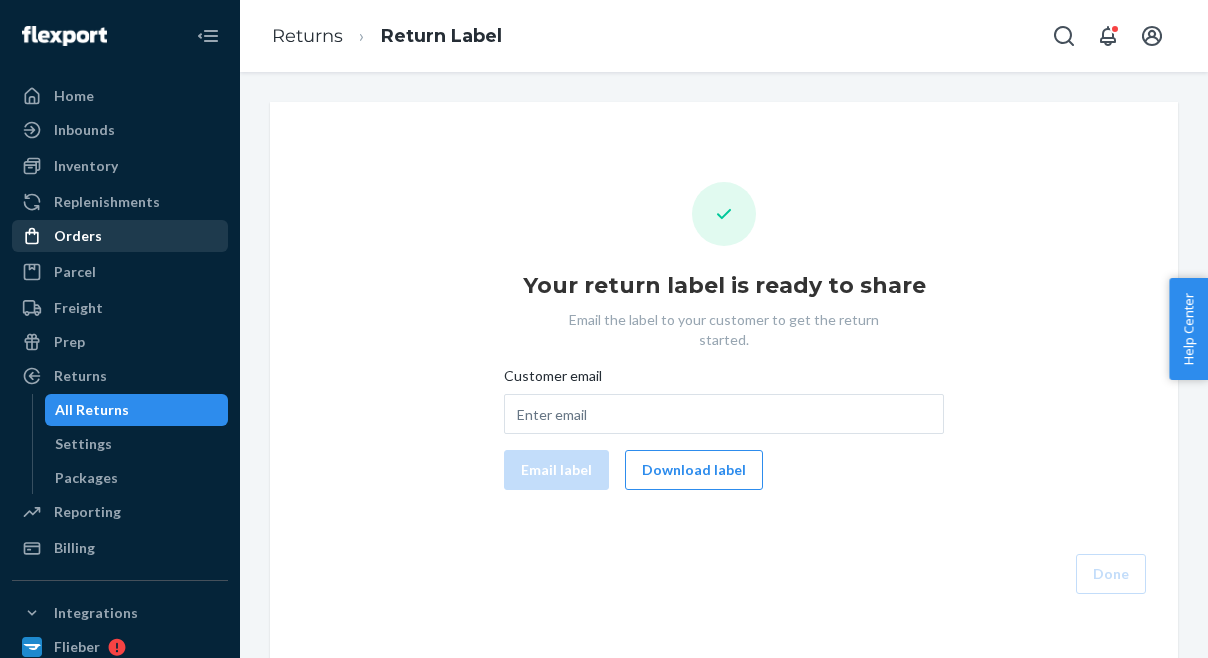 click on "Orders" at bounding box center [78, 236] 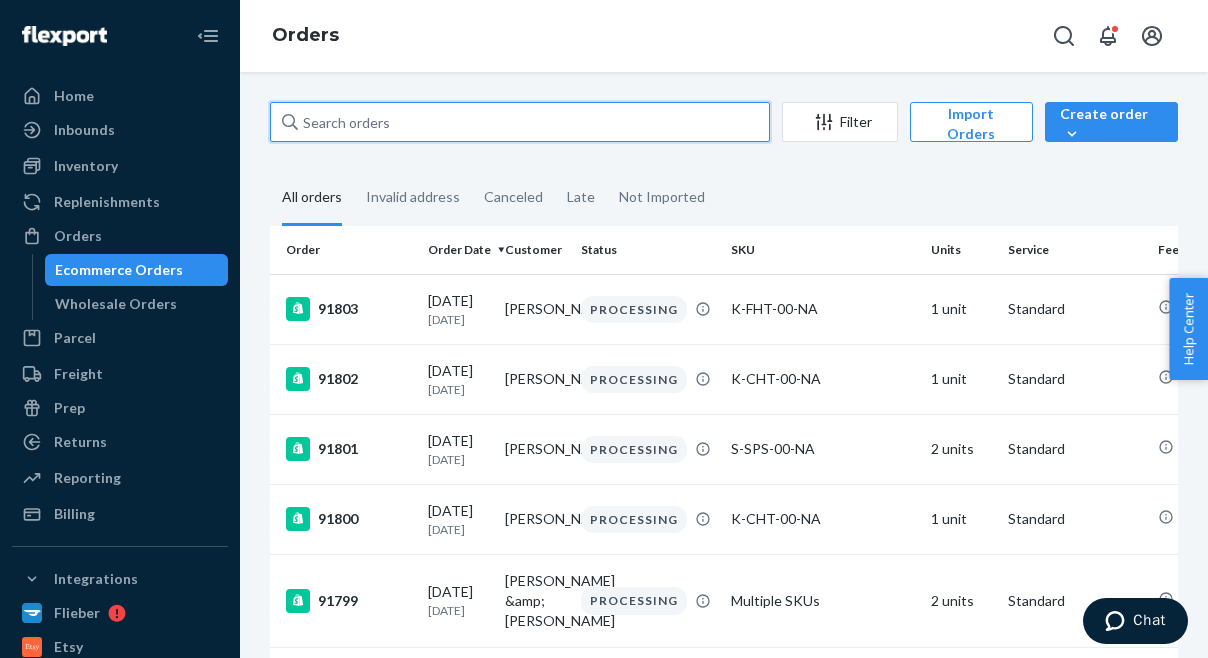 click at bounding box center [520, 122] 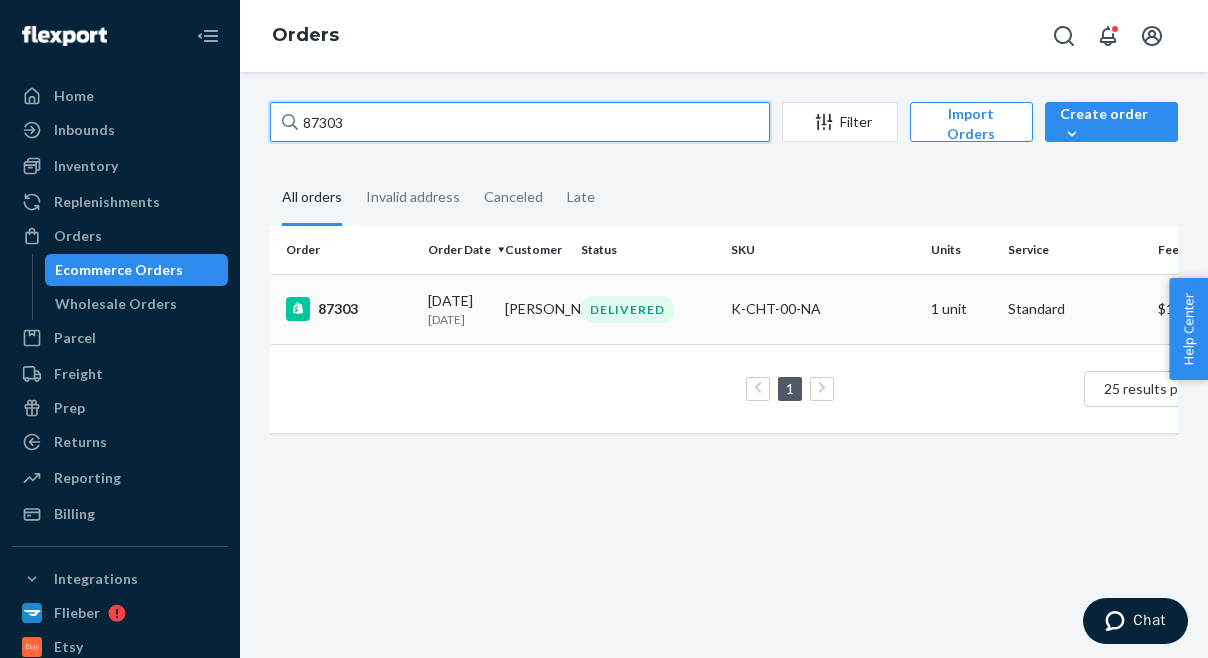 type on "87303" 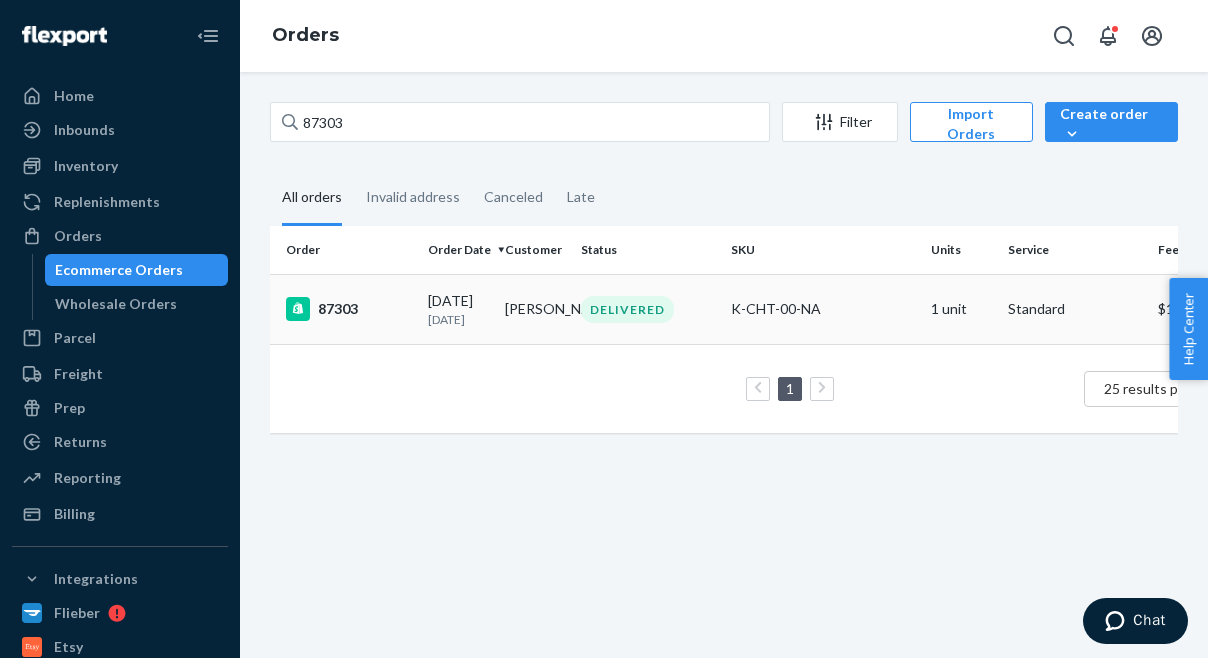 click on "87303" at bounding box center (349, 309) 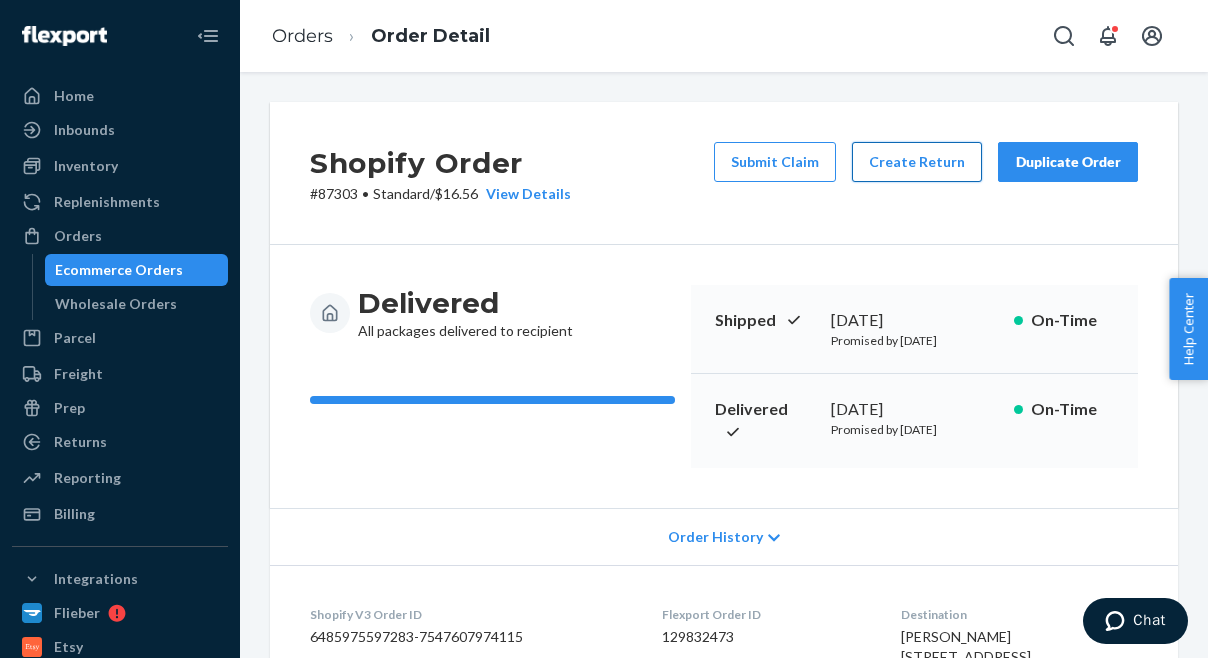 click on "Create Return" at bounding box center [917, 162] 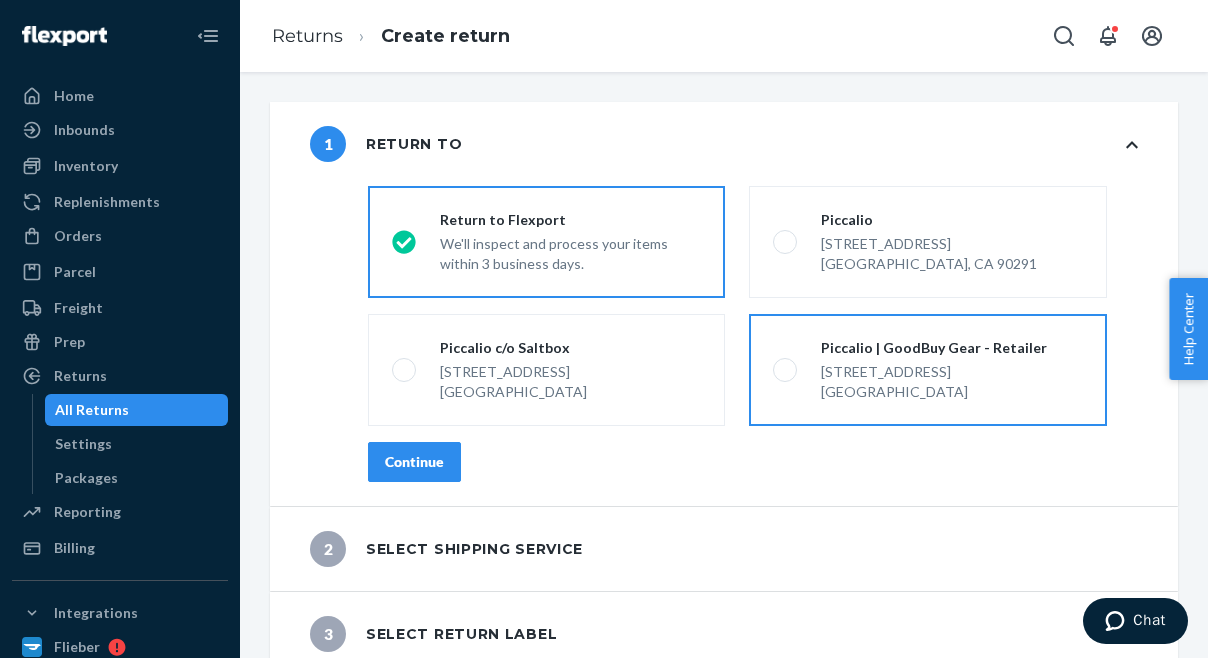 click at bounding box center (785, 370) 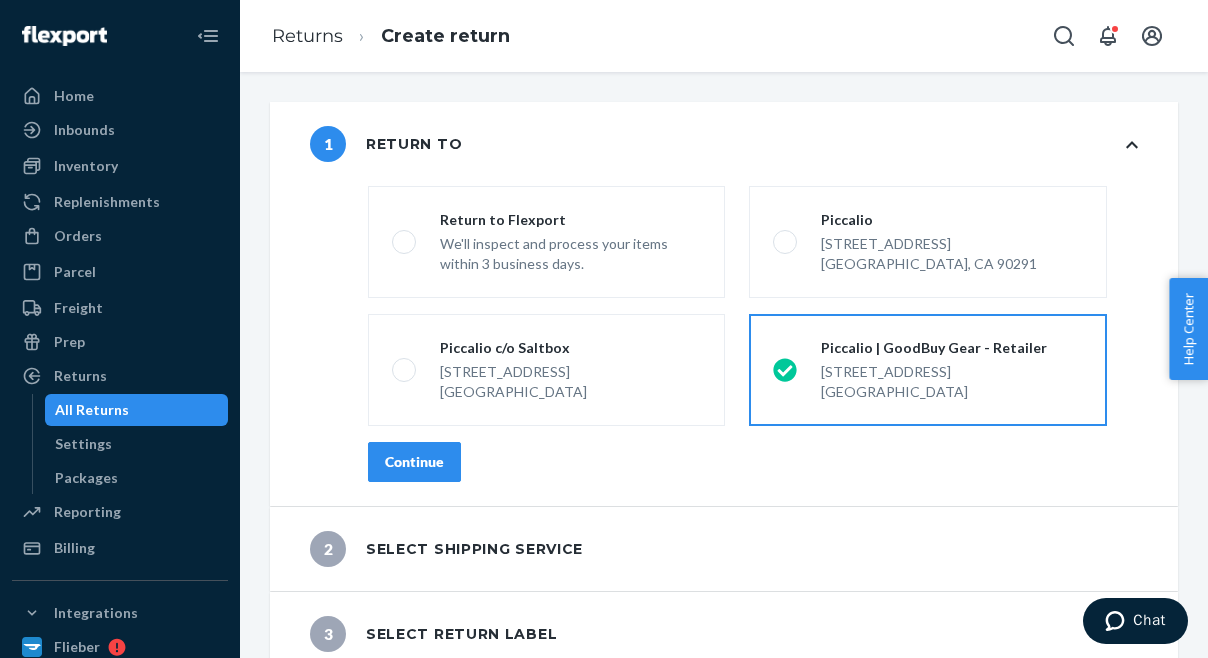 click on "Continue" at bounding box center (414, 462) 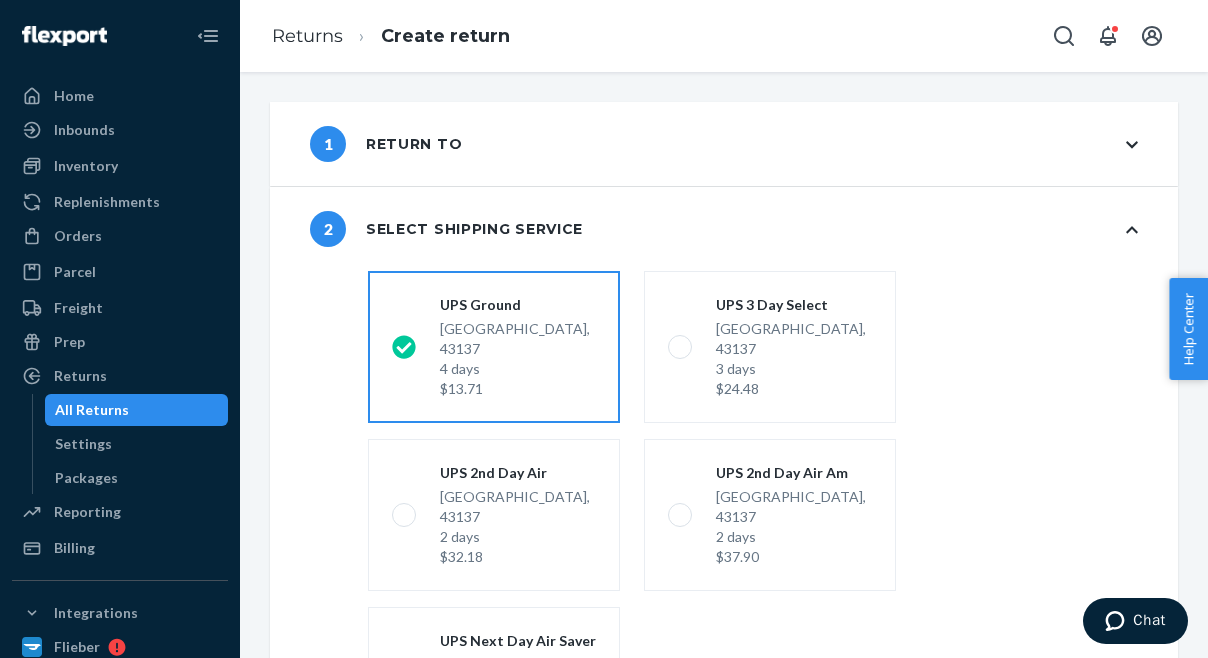 scroll, scrollTop: 264, scrollLeft: 0, axis: vertical 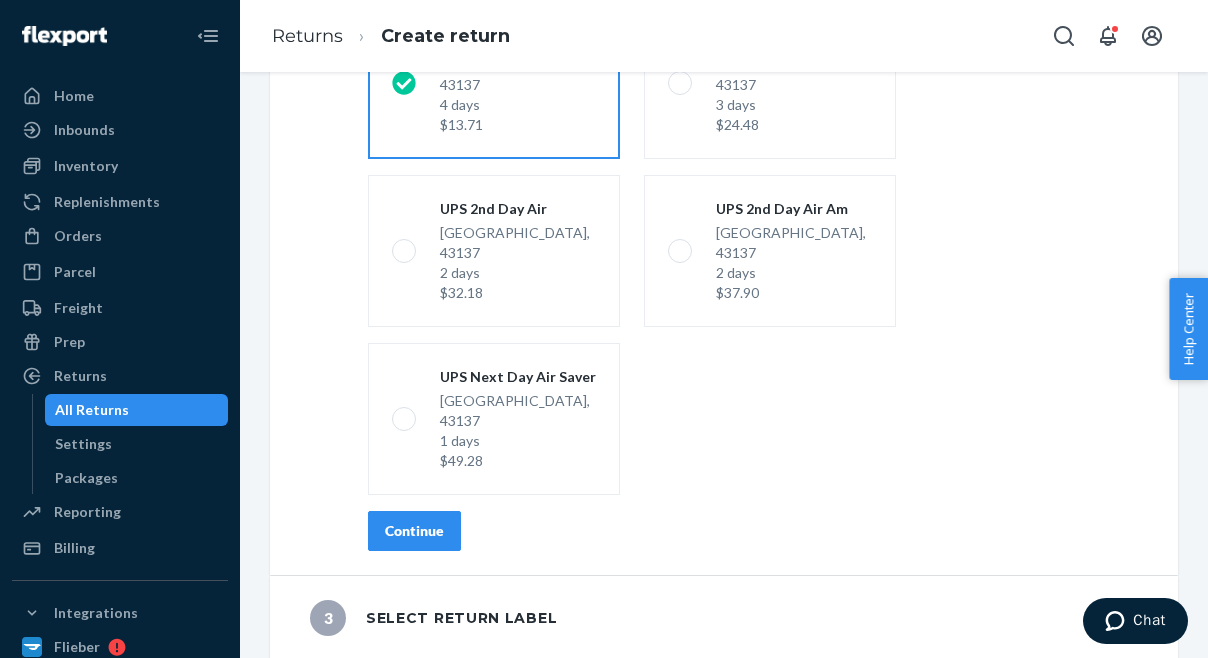 click on "Continue" at bounding box center (414, 531) 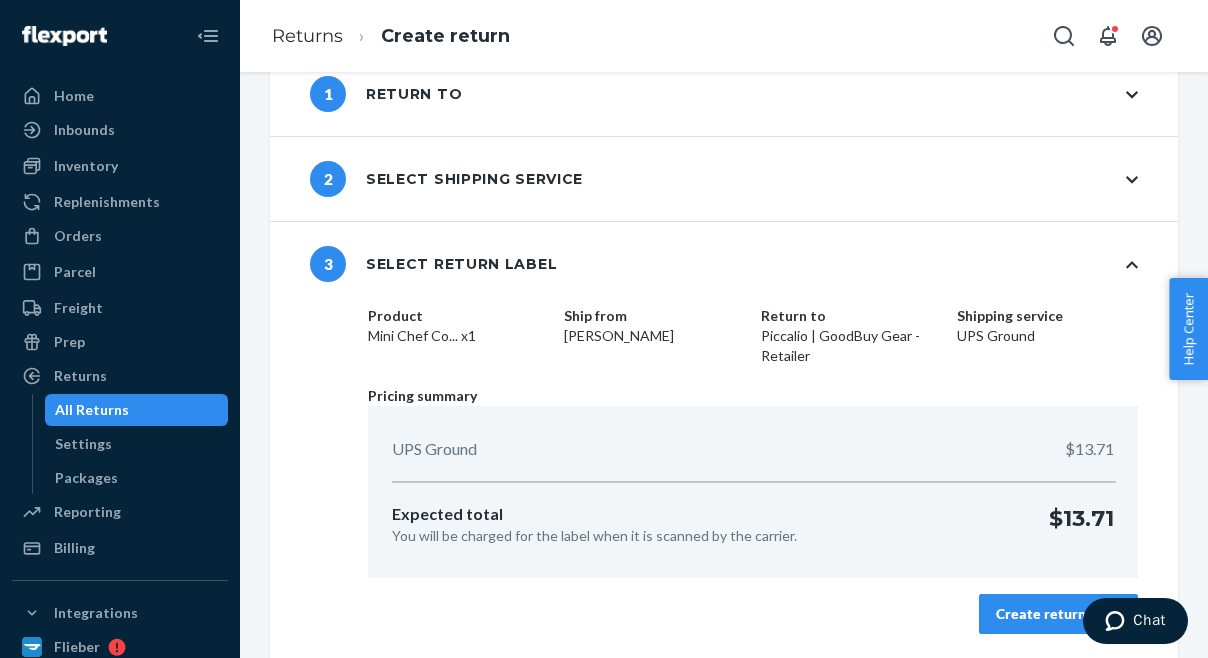 scroll, scrollTop: 49, scrollLeft: 0, axis: vertical 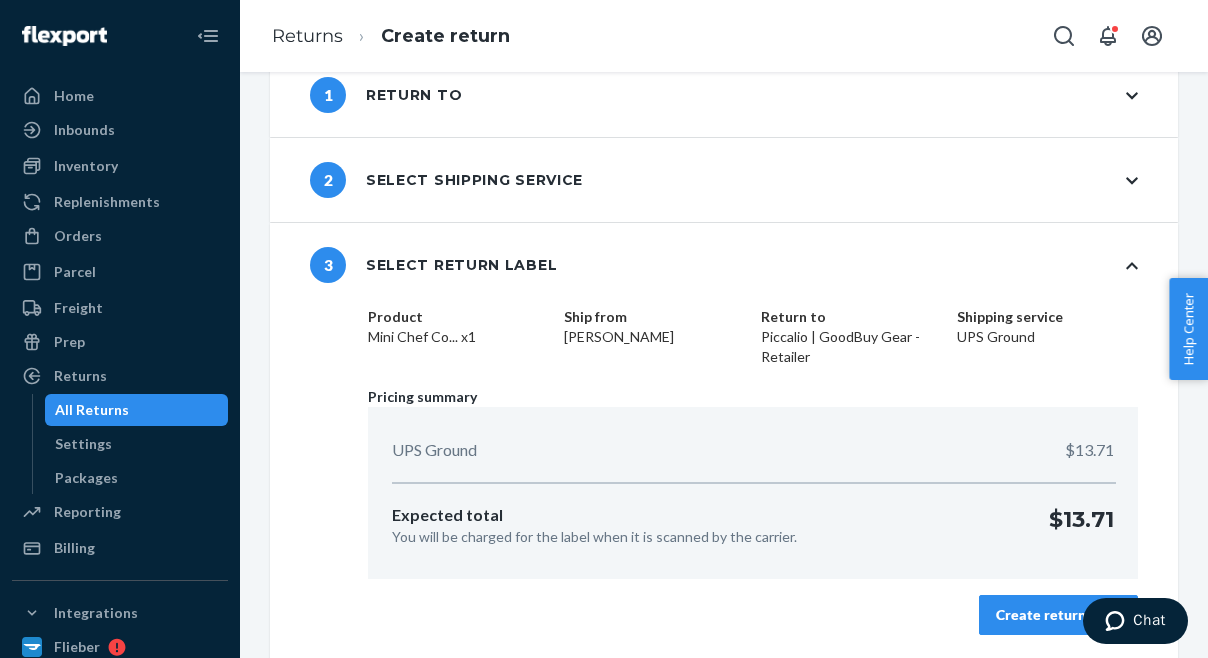click on "Create return label" at bounding box center [1058, 615] 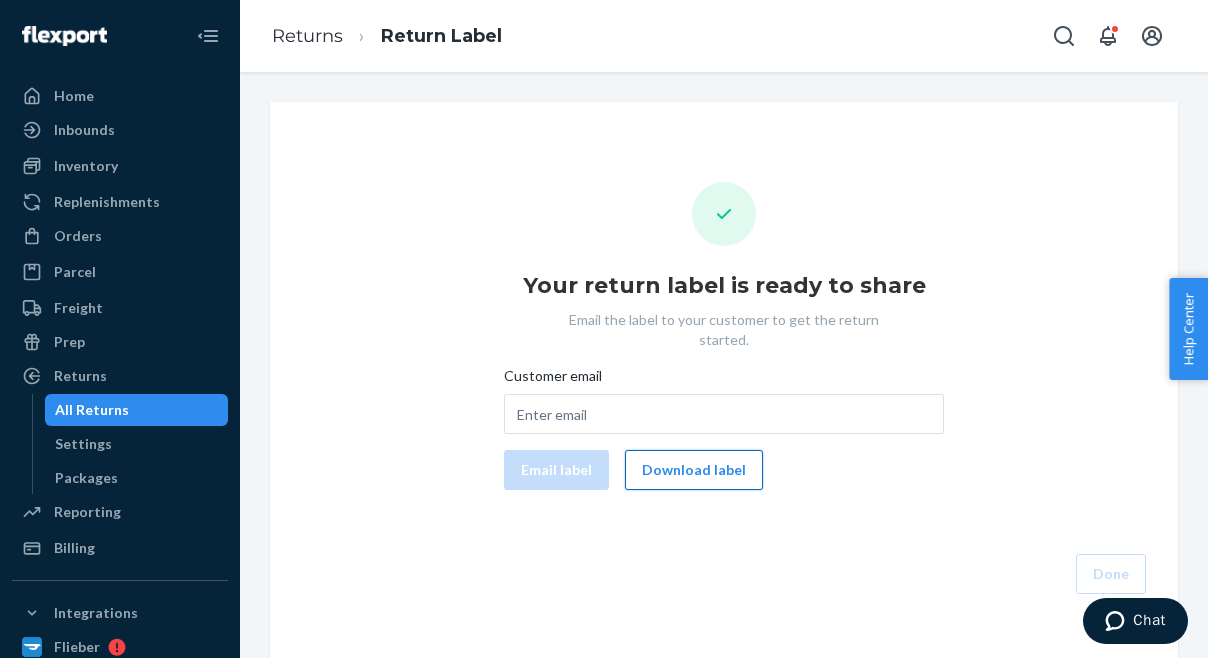 click on "Download label" at bounding box center [694, 470] 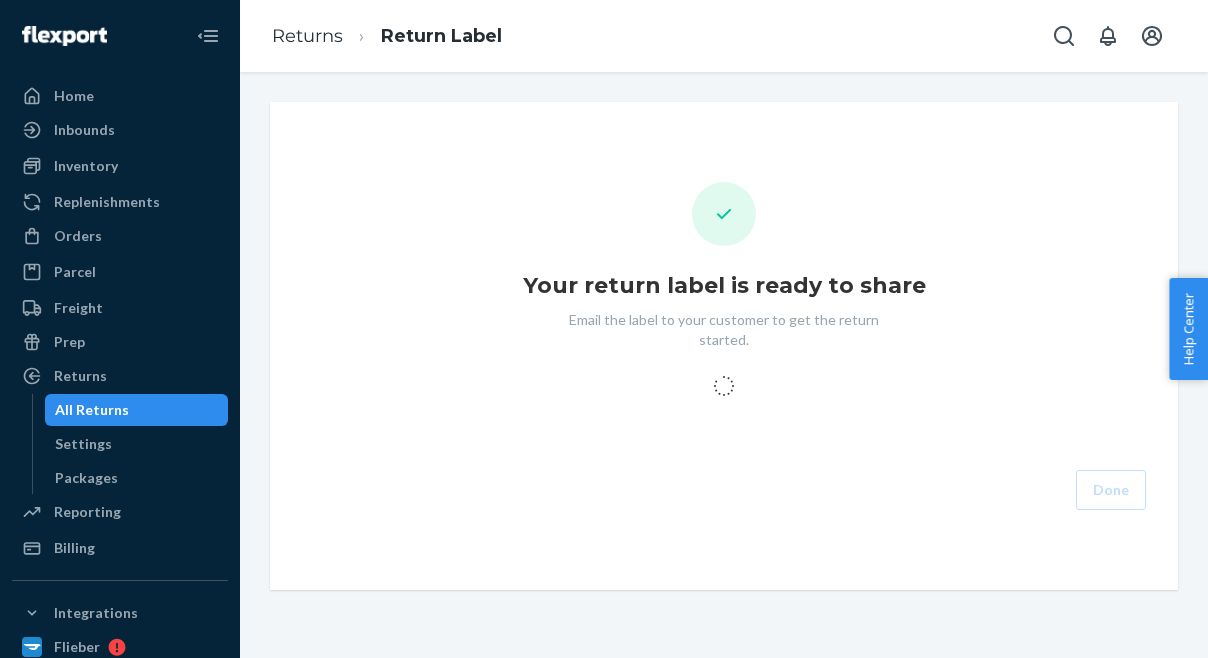 scroll, scrollTop: 0, scrollLeft: 0, axis: both 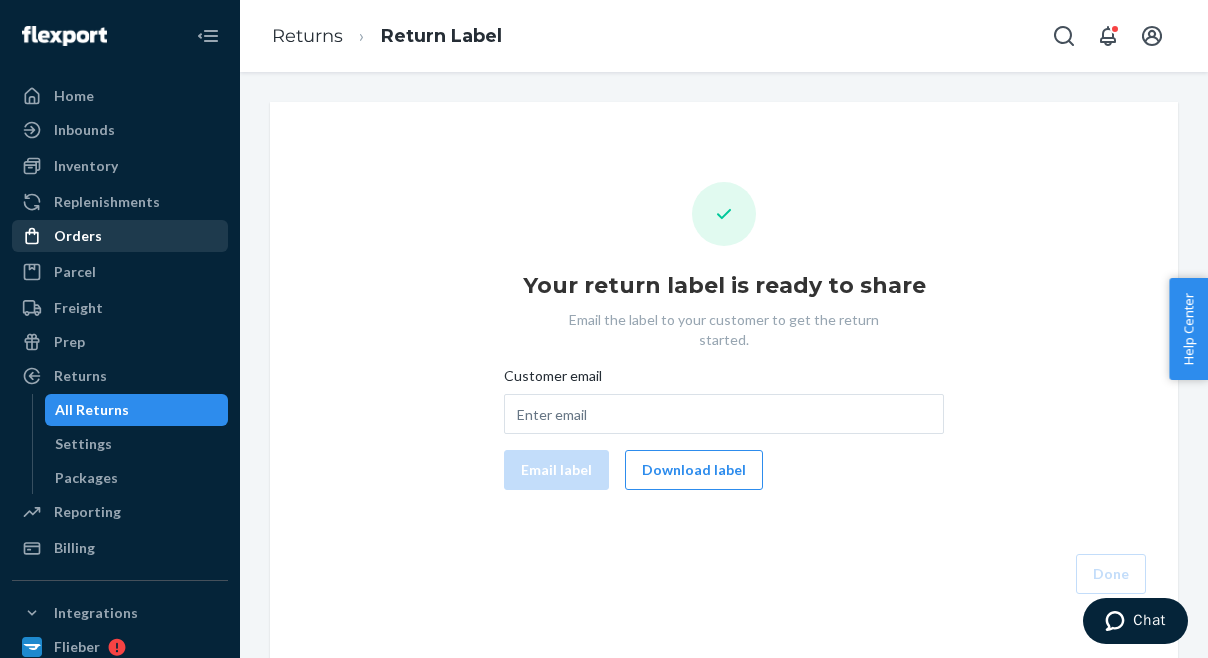 click on "Orders" at bounding box center (78, 236) 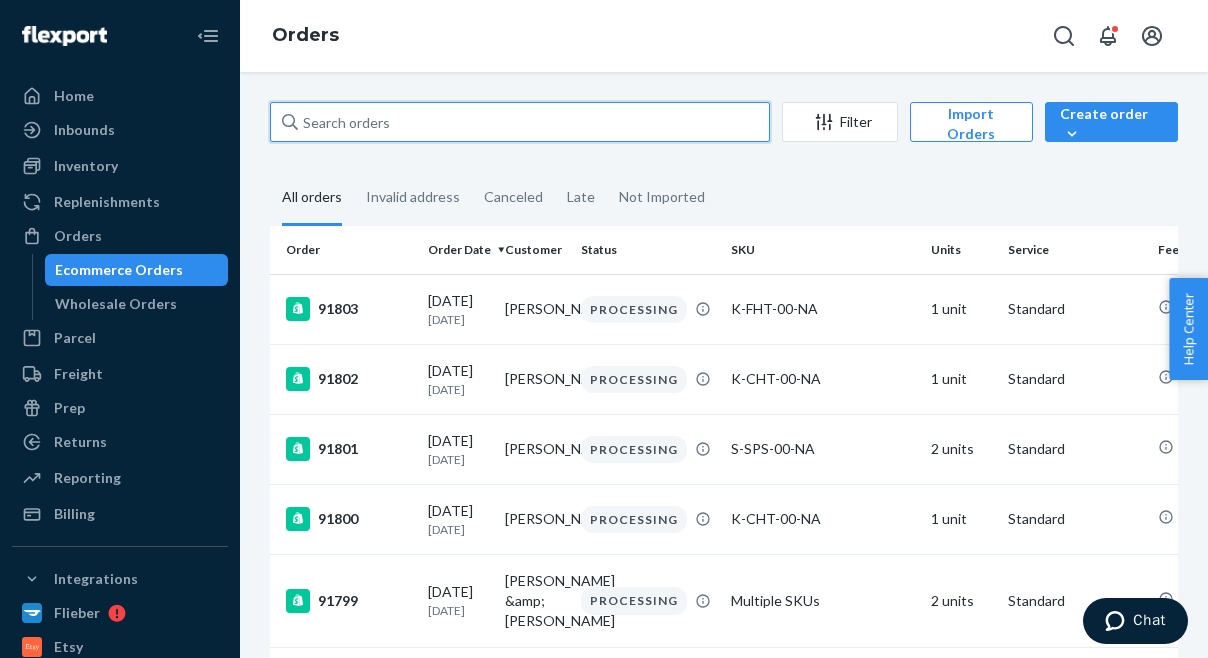 click at bounding box center (520, 122) 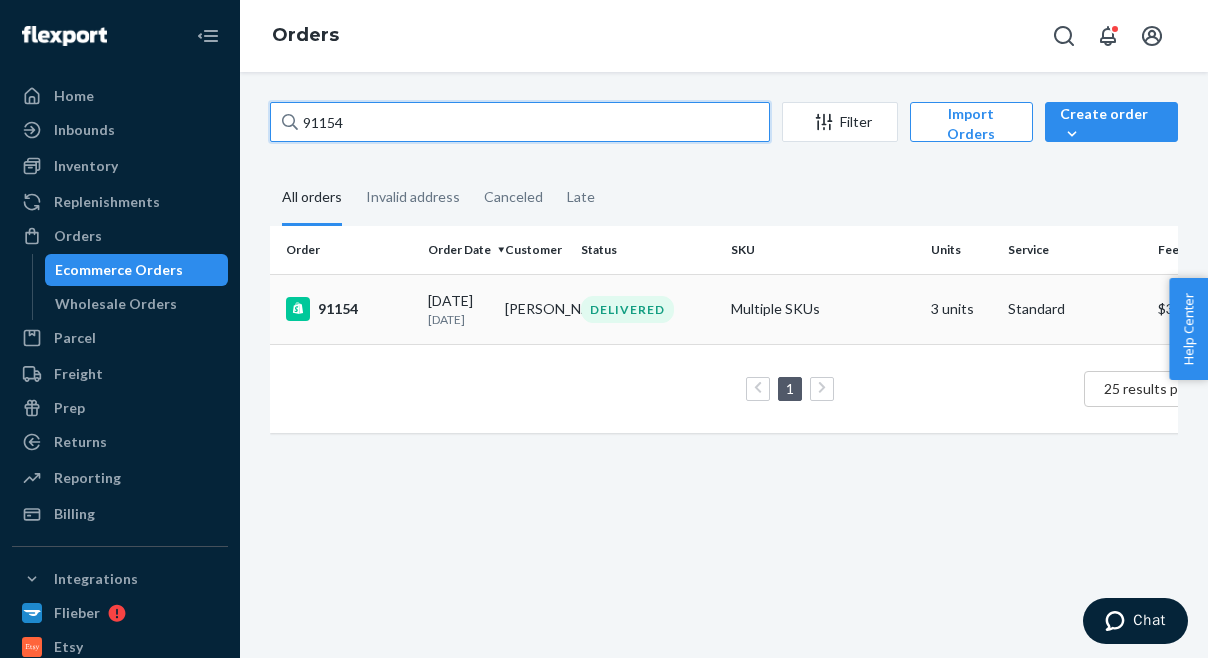 type on "91154" 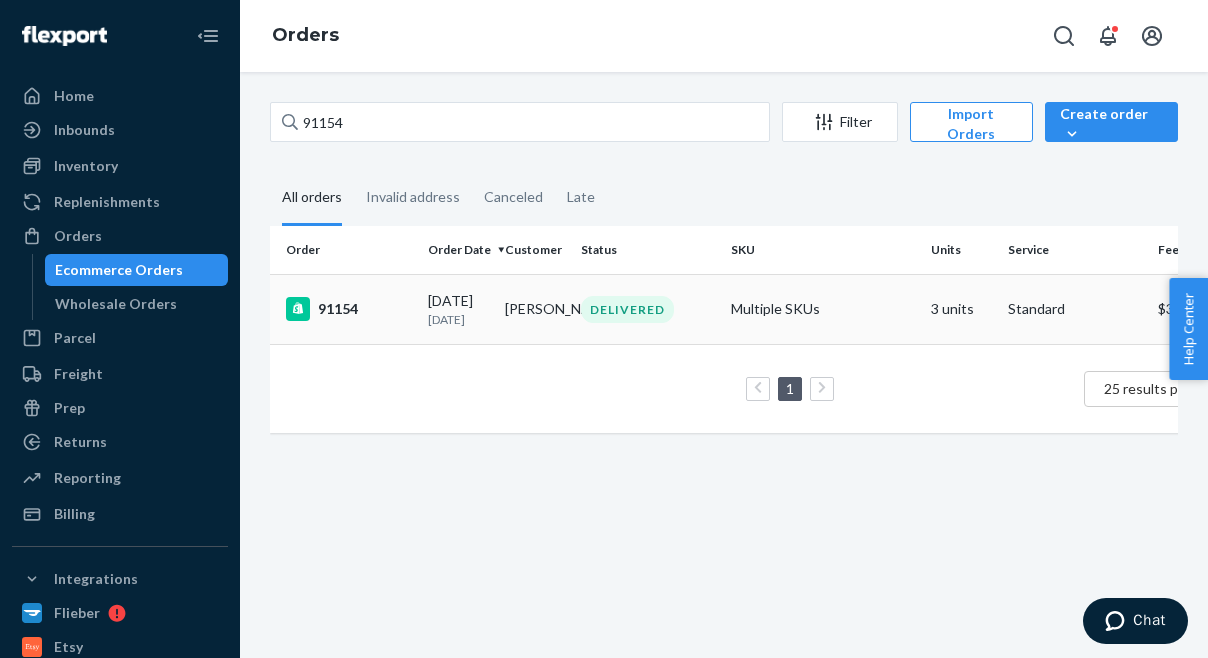 click on "91154" at bounding box center (349, 309) 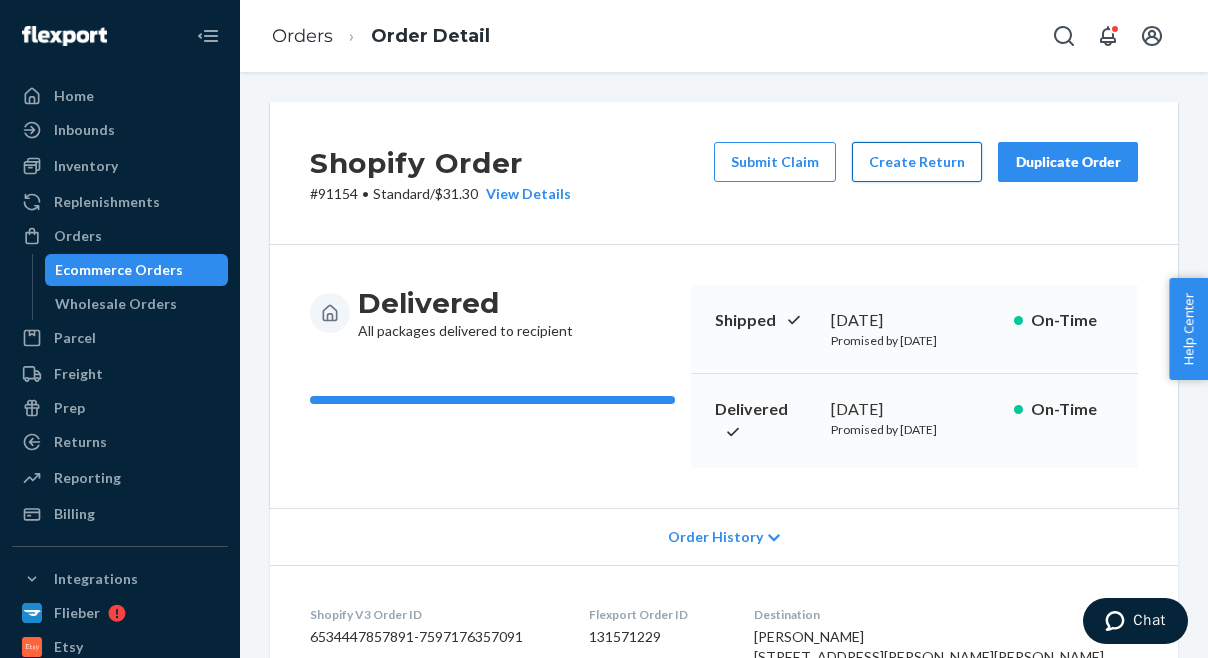 click on "Create Return" at bounding box center (917, 162) 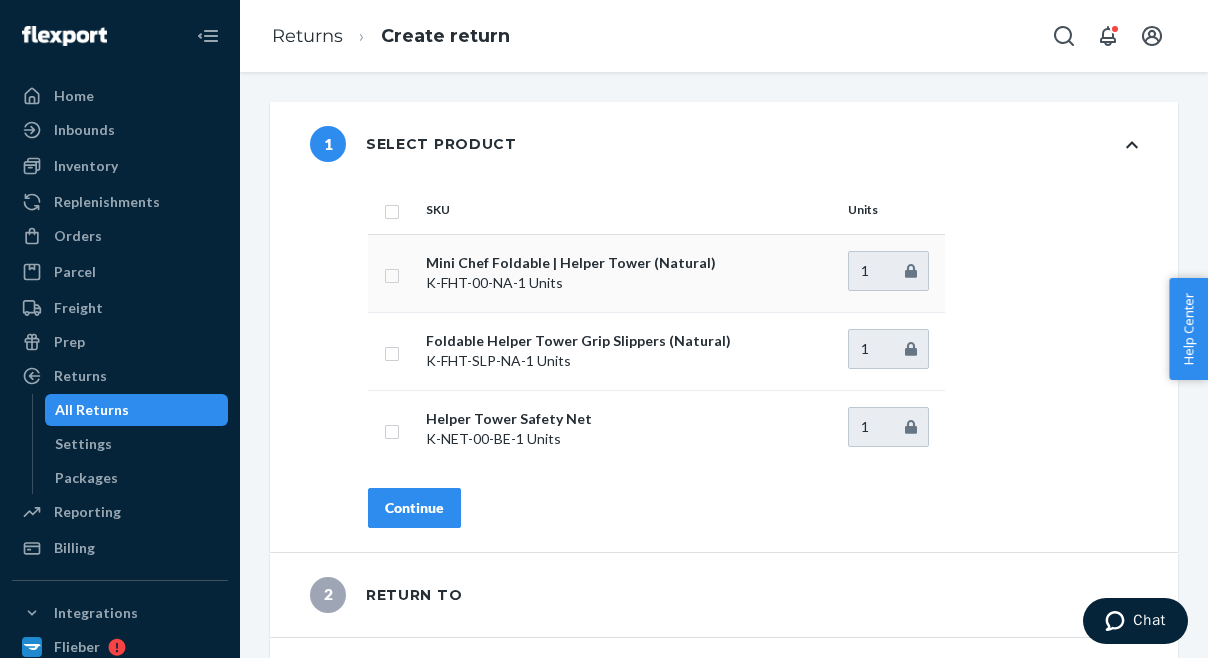 click at bounding box center [392, 273] 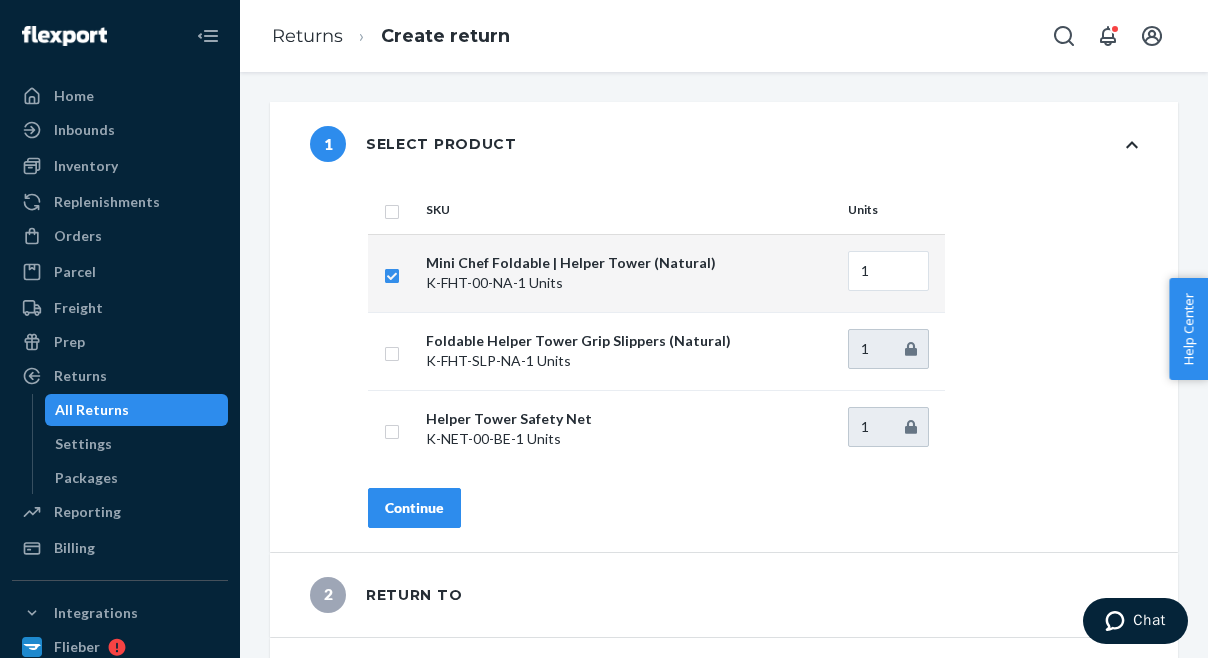 click on "Continue" at bounding box center [414, 508] 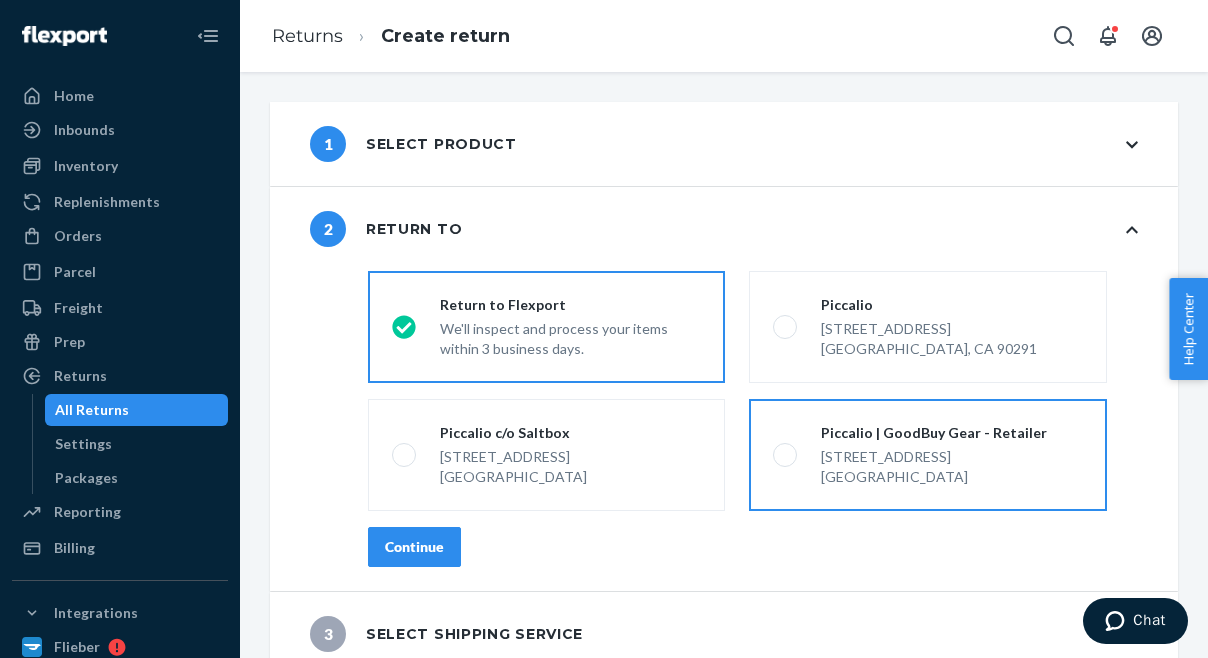 click at bounding box center (785, 455) 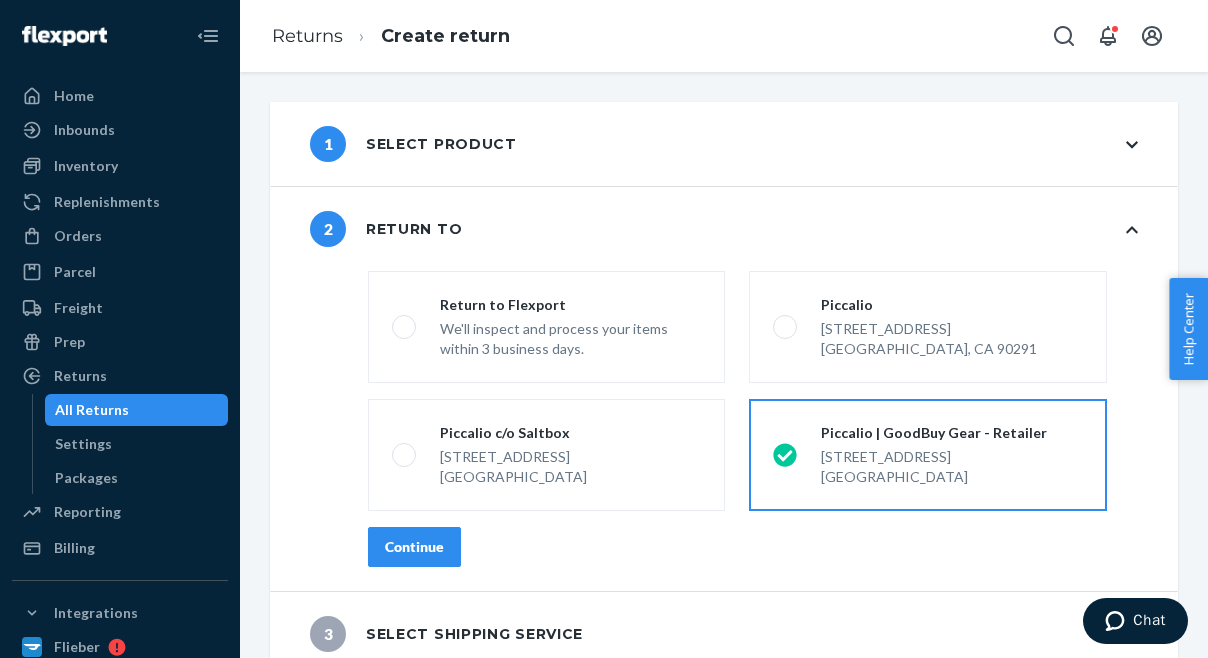 click on "Continue" at bounding box center [414, 547] 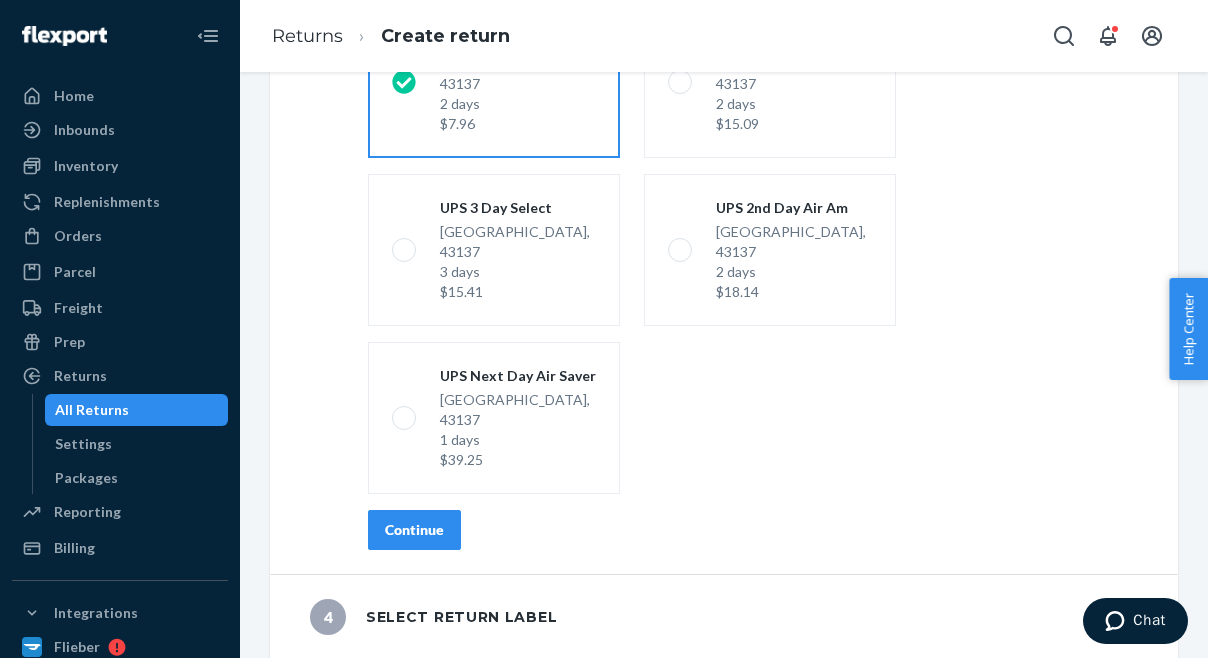 click on "Continue" at bounding box center (414, 530) 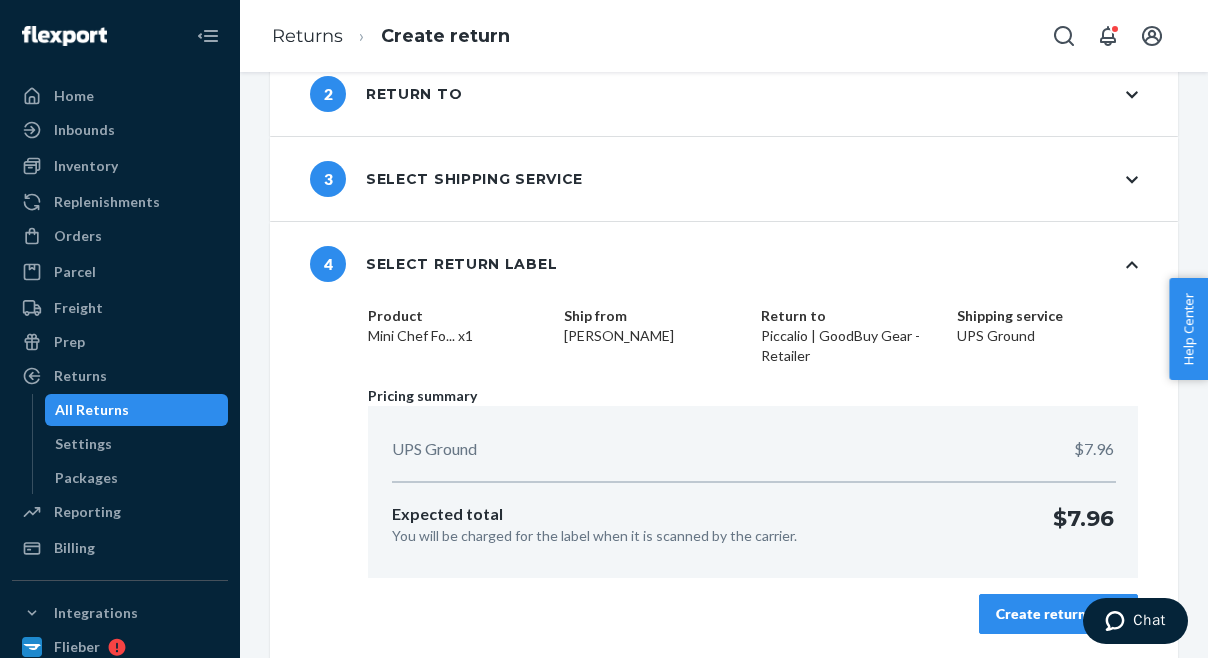 scroll, scrollTop: 134, scrollLeft: 0, axis: vertical 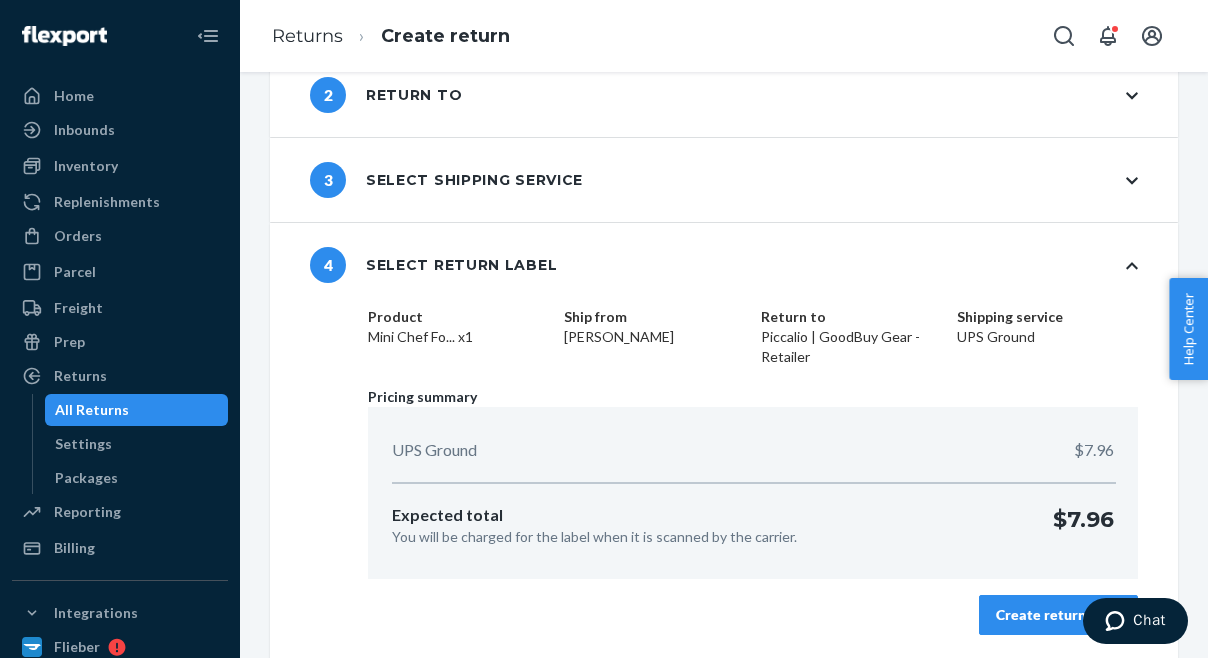click on "Create return label" at bounding box center (1058, 615) 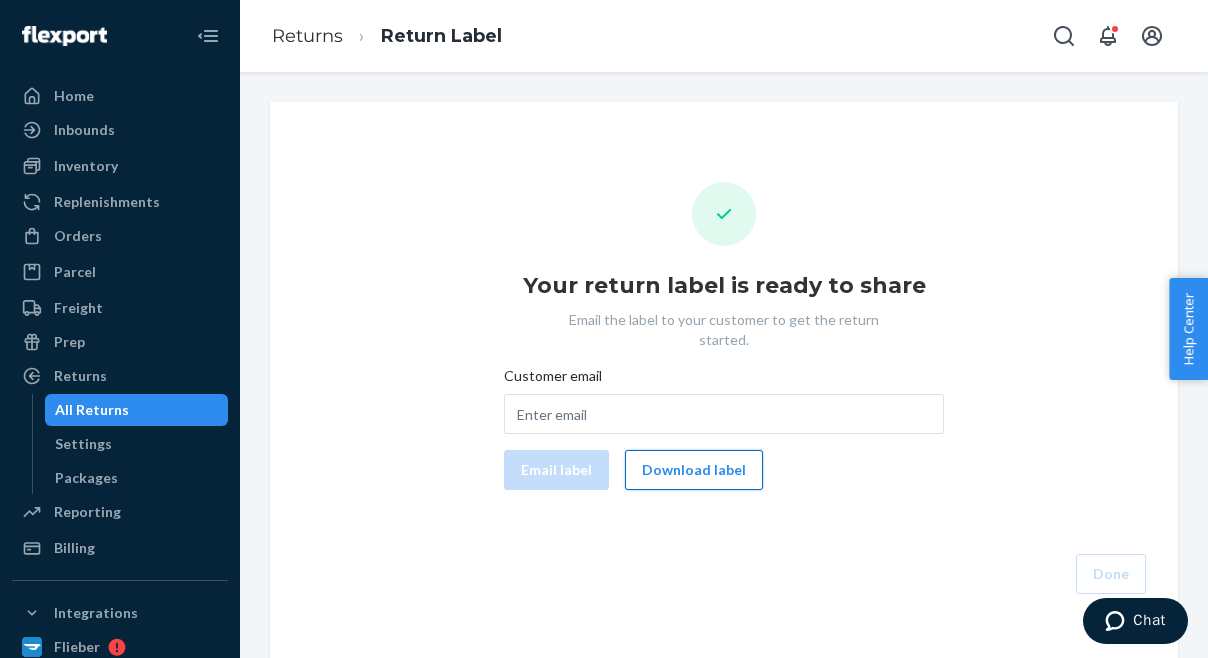 click on "Download label" at bounding box center [694, 470] 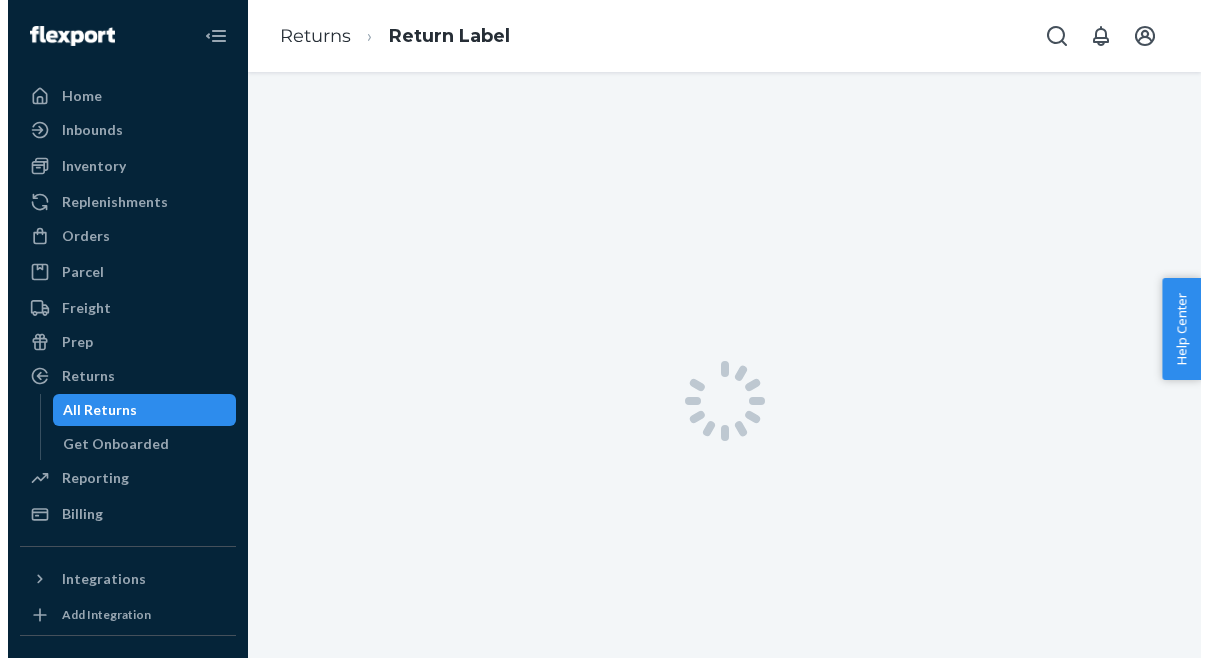 scroll, scrollTop: 0, scrollLeft: 0, axis: both 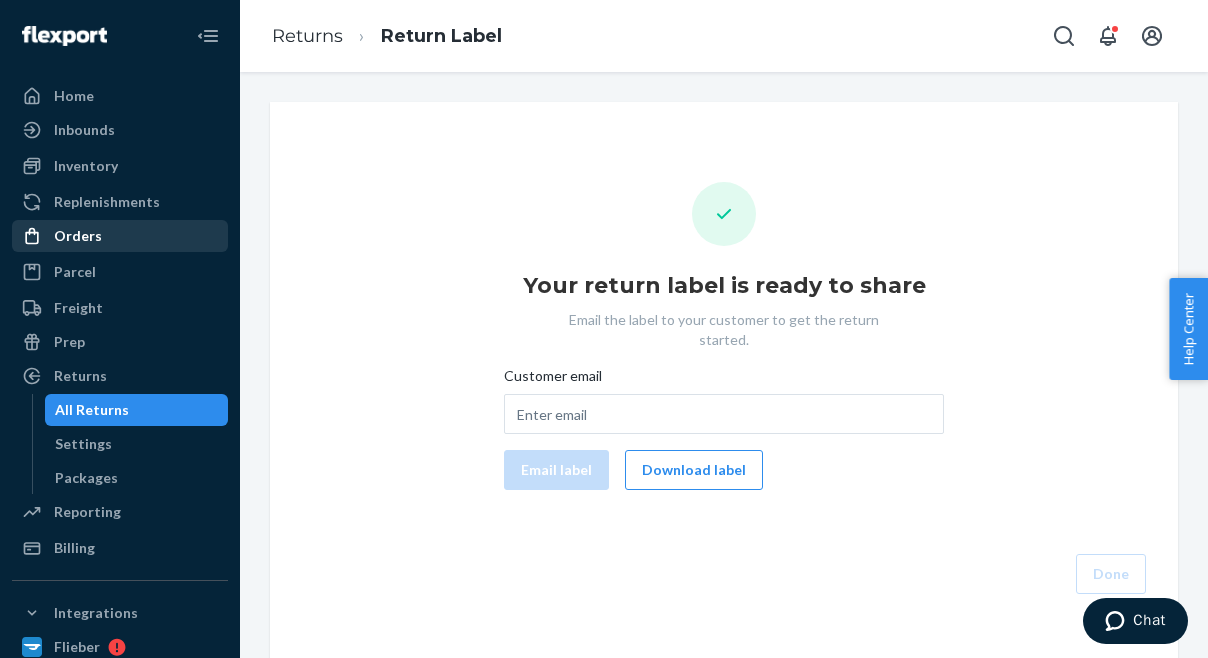 click on "Orders" at bounding box center (120, 236) 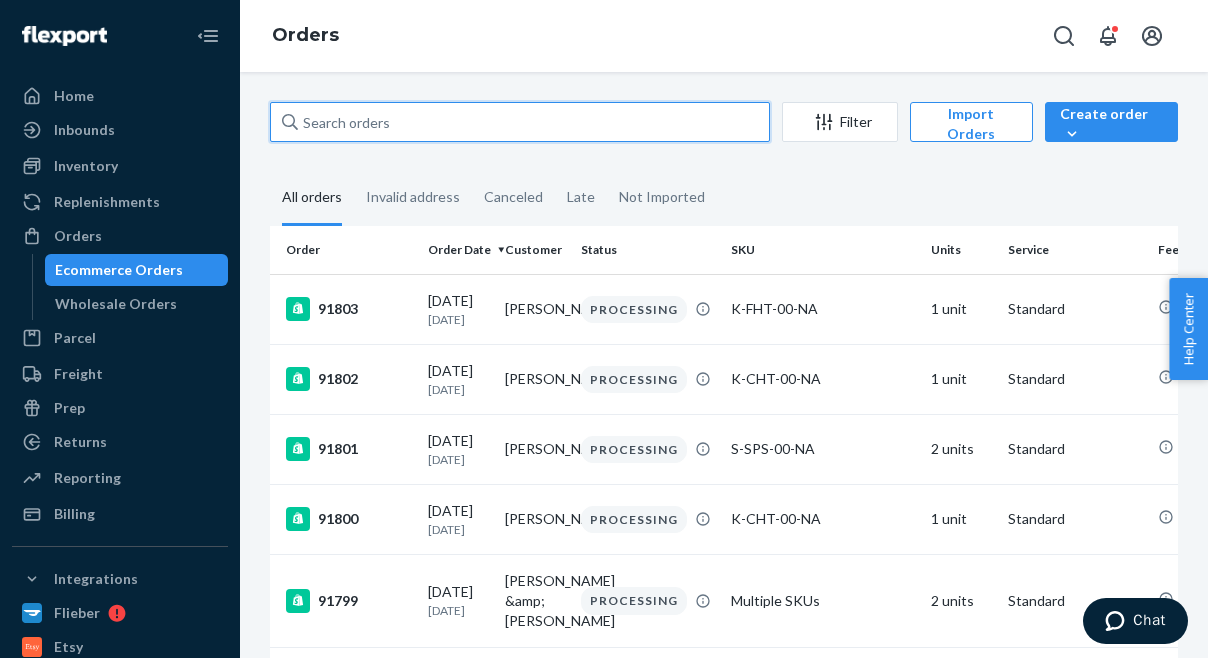 click at bounding box center [520, 122] 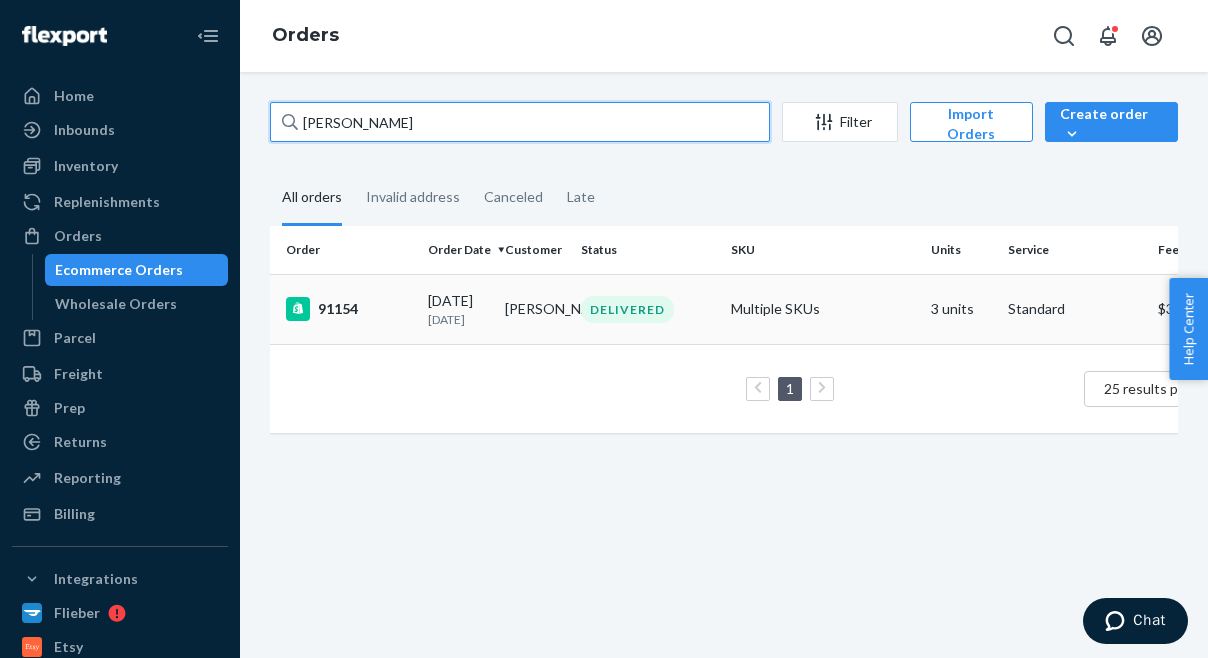 type on "[PERSON_NAME]" 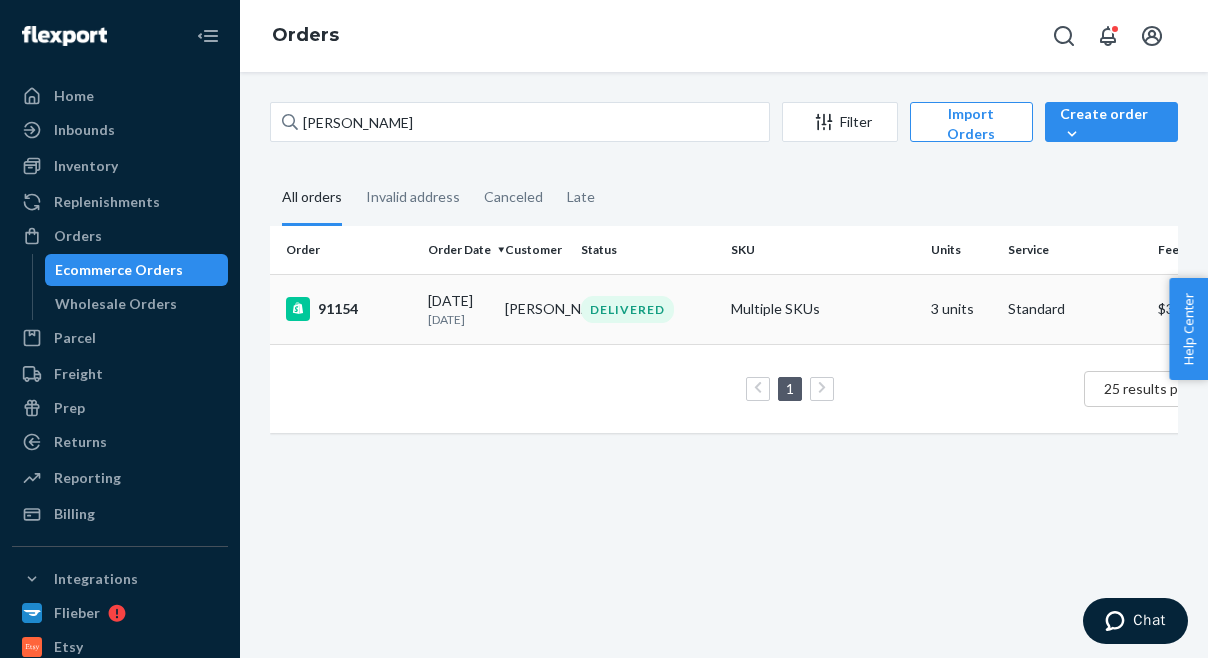 click on "91154" at bounding box center (349, 309) 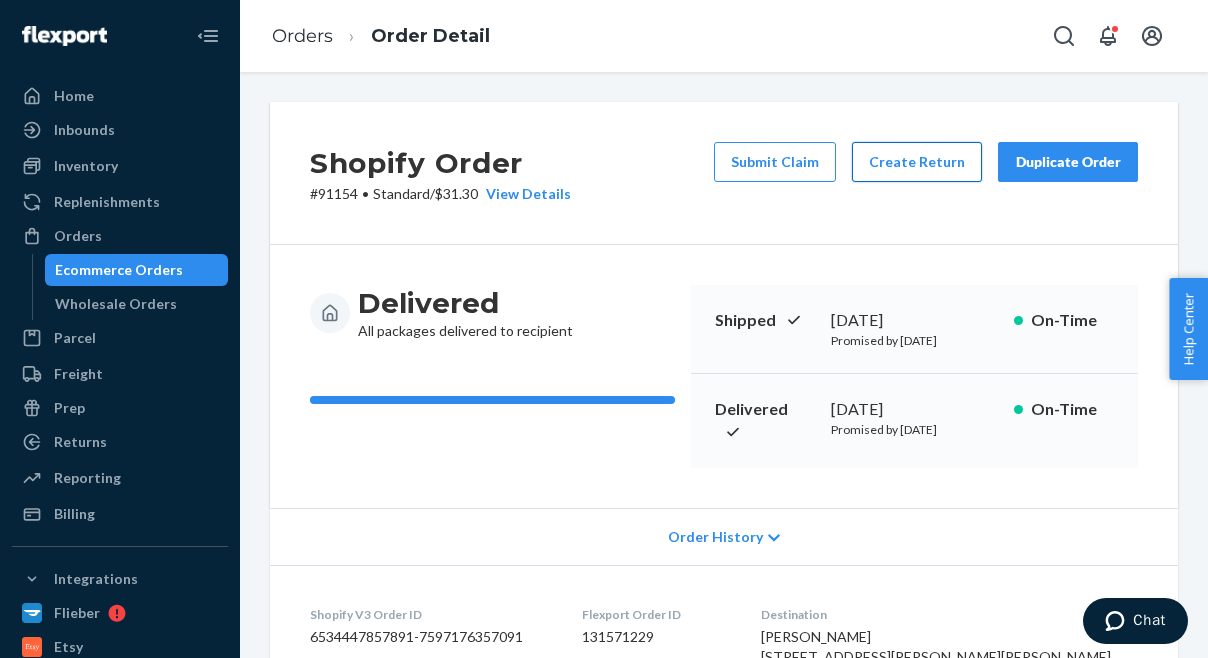 click on "Create Return" at bounding box center [917, 162] 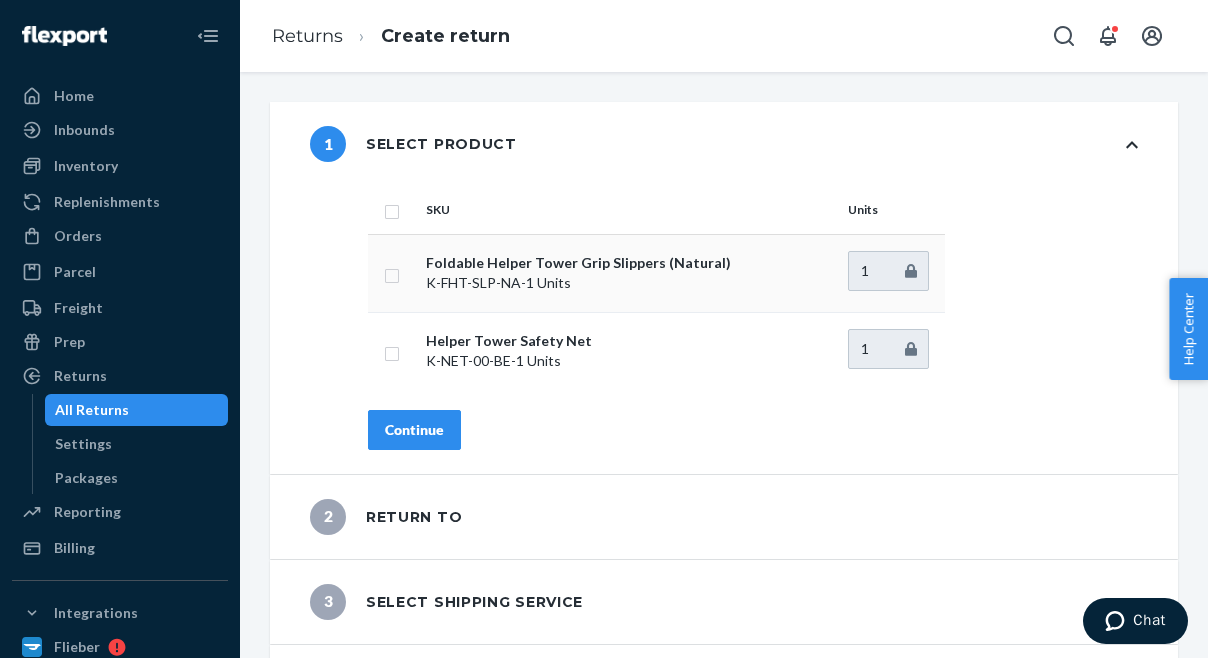 click at bounding box center (392, 273) 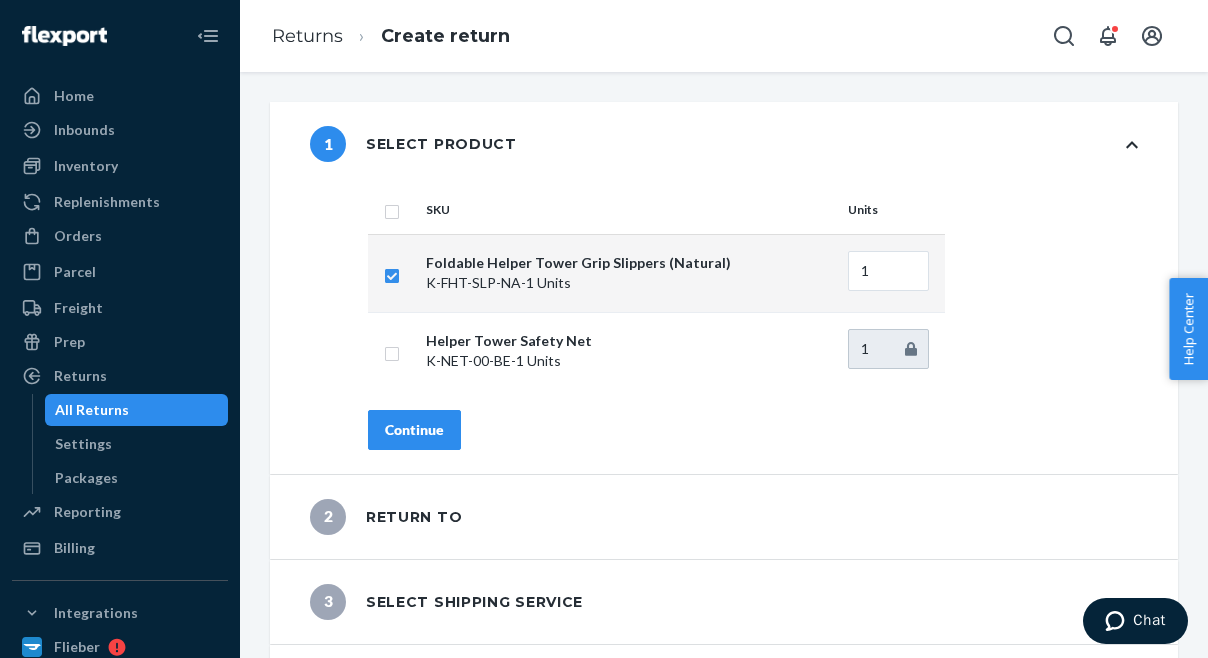 scroll, scrollTop: 70, scrollLeft: 0, axis: vertical 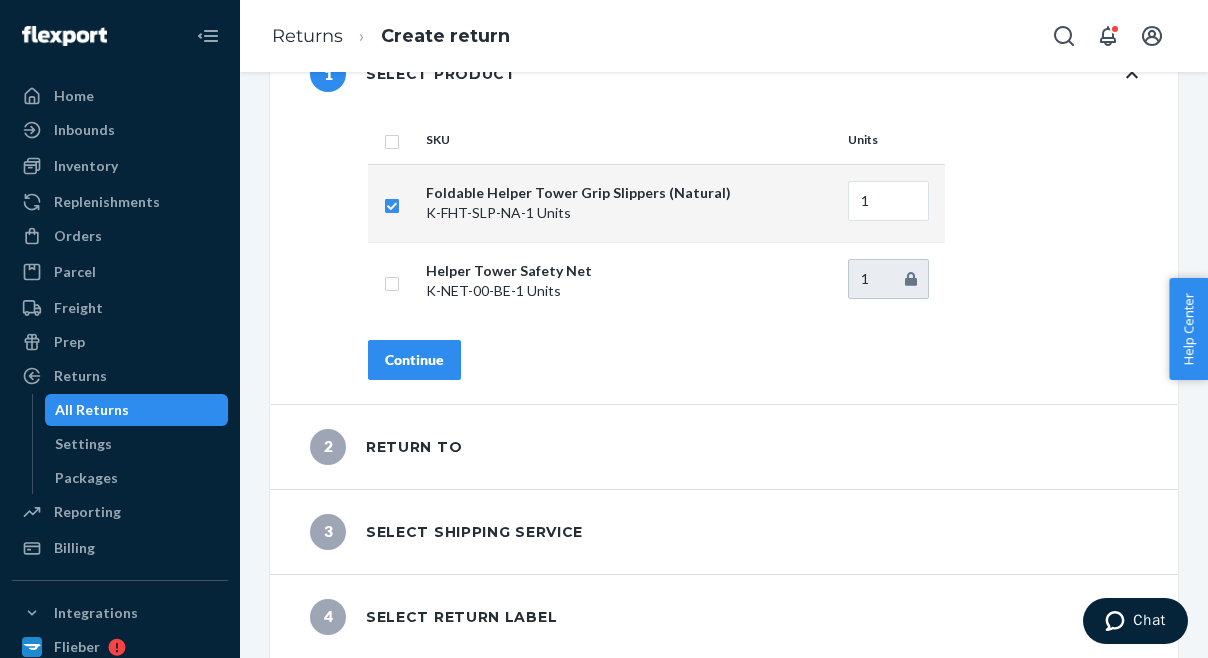 click on "Continue" at bounding box center [414, 360] 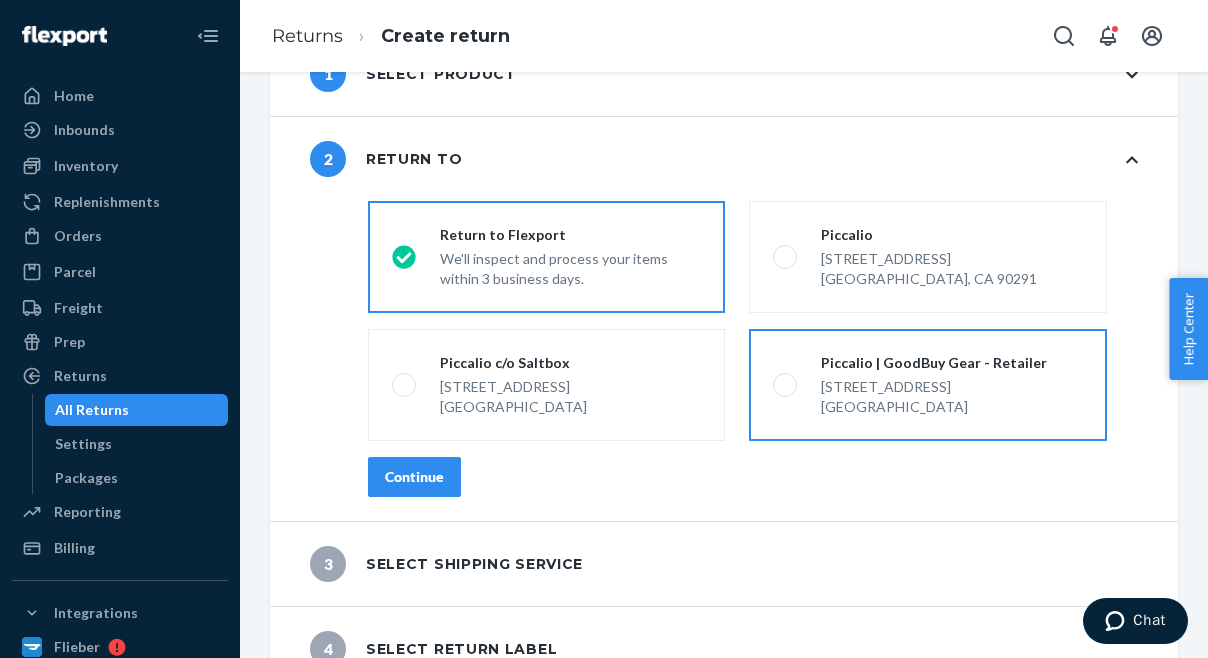 click at bounding box center [785, 385] 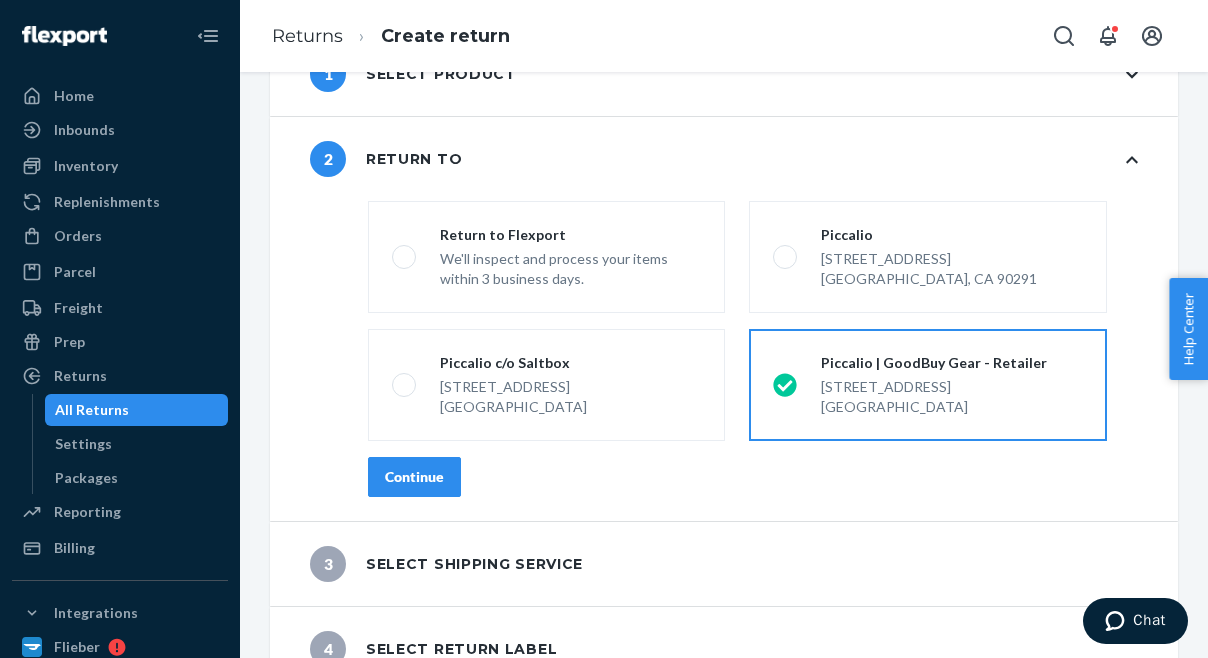click on "Continue" at bounding box center (414, 477) 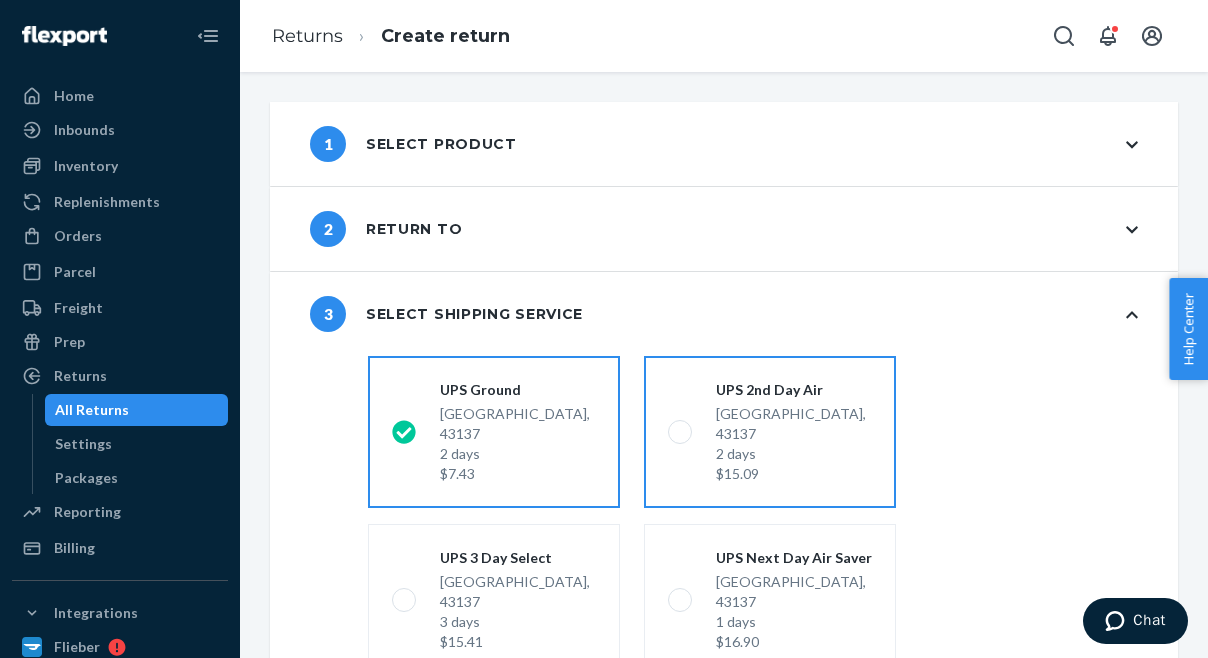 scroll, scrollTop: 350, scrollLeft: 0, axis: vertical 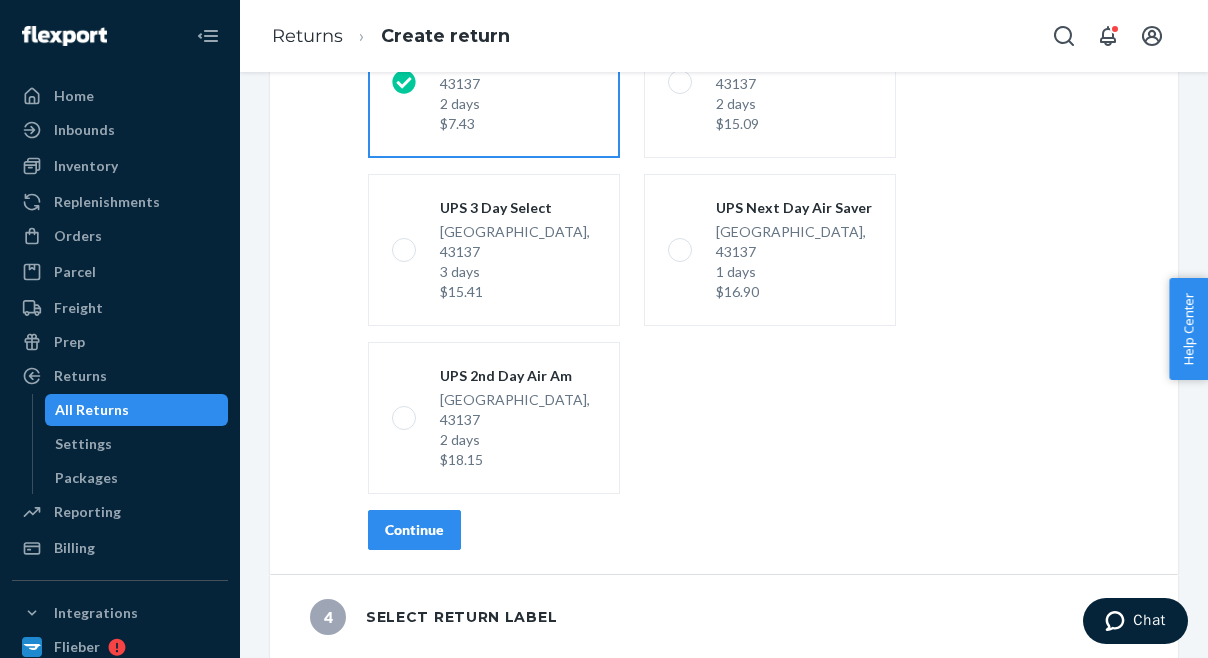 click on "Continue" at bounding box center [414, 530] 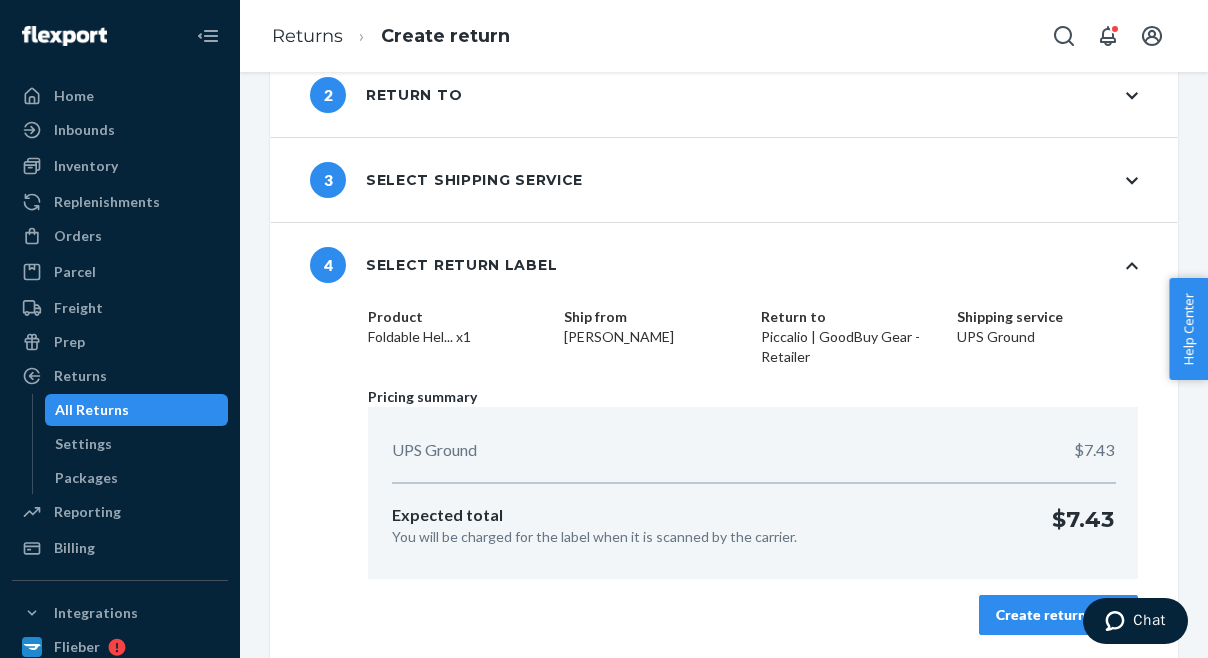click on "Create return label" at bounding box center [1058, 615] 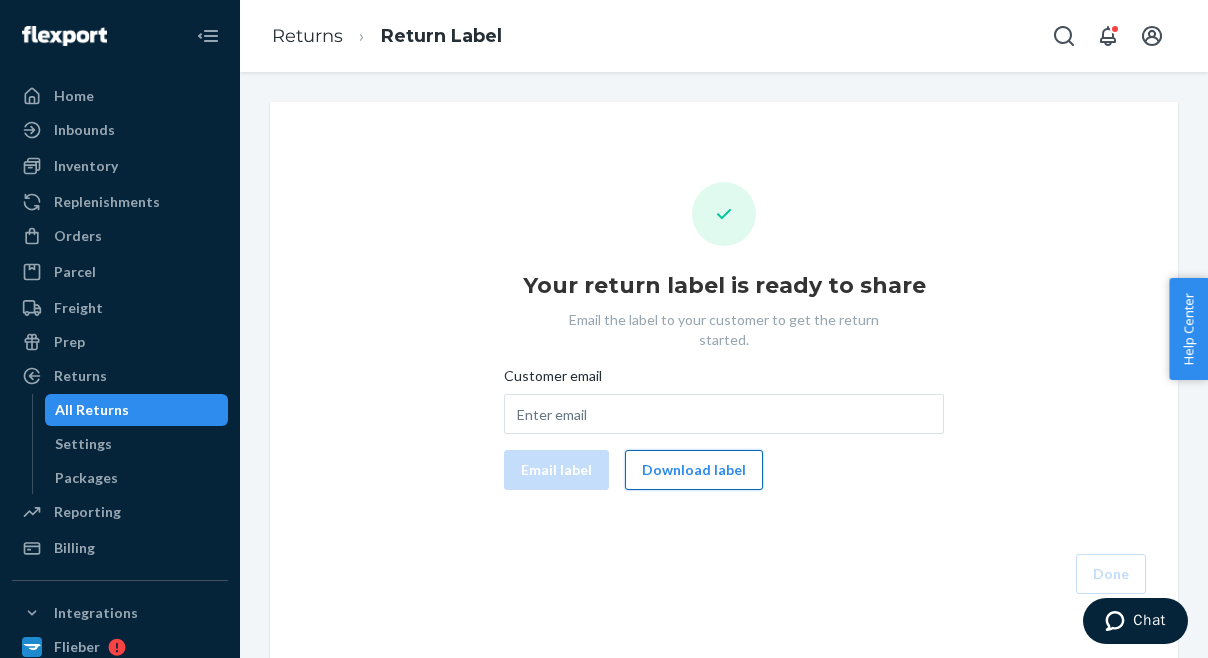 click on "Download label" at bounding box center (694, 470) 